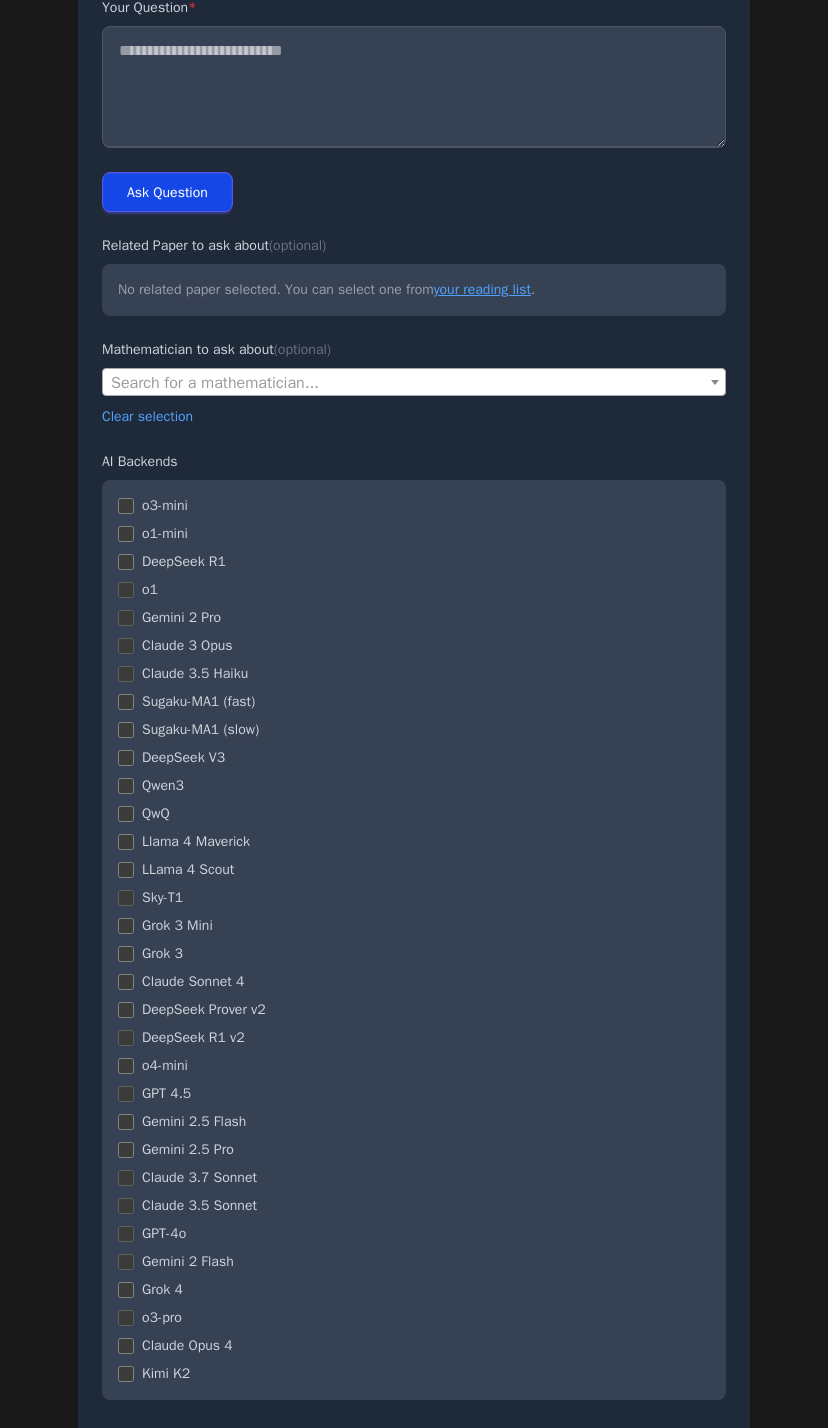 scroll, scrollTop: 355, scrollLeft: 0, axis: vertical 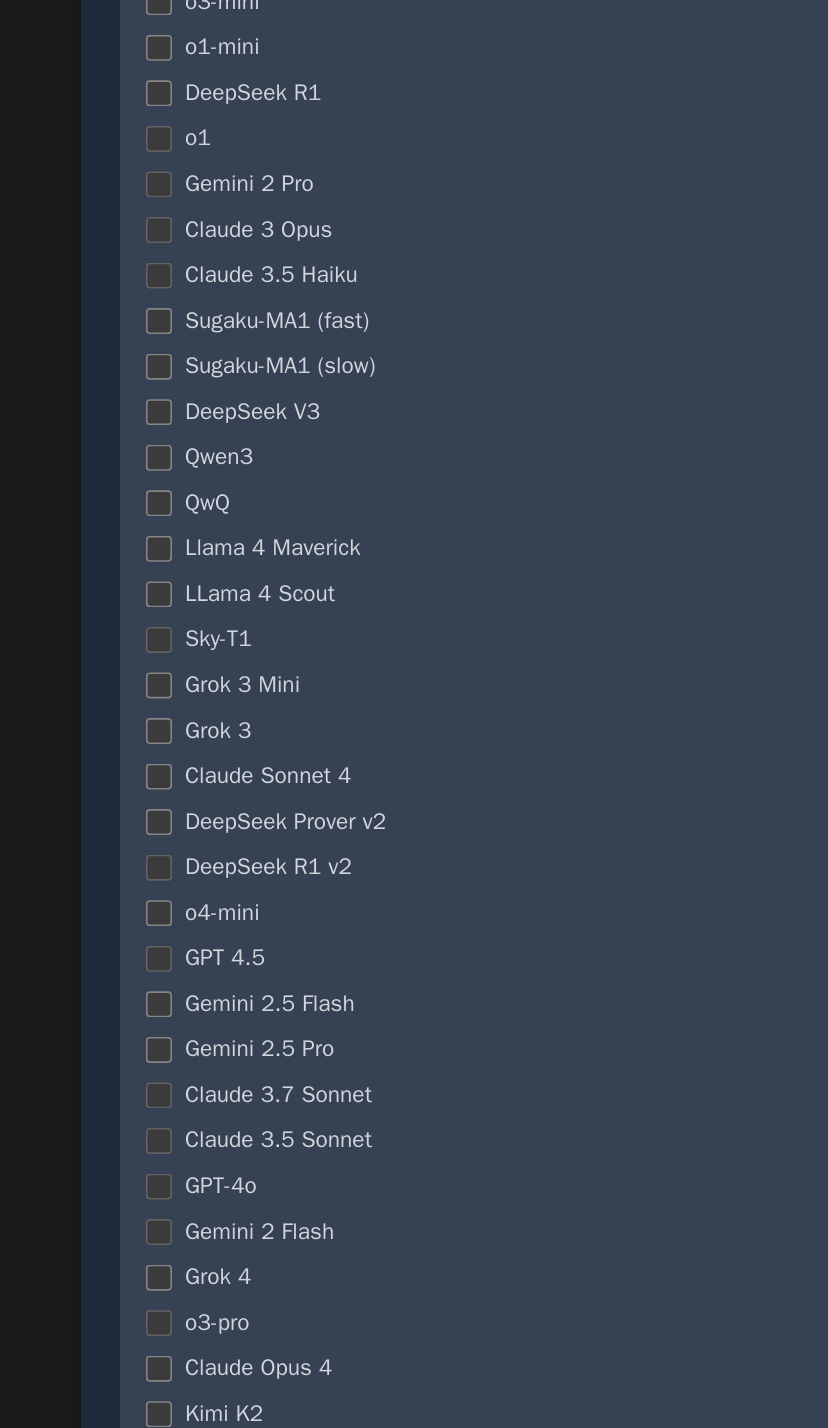 click on "o3-mini
o1-mini
DeepSeek R1
o1
Gemini 2 Pro
Claude 3 Opus" at bounding box center (414, 815) 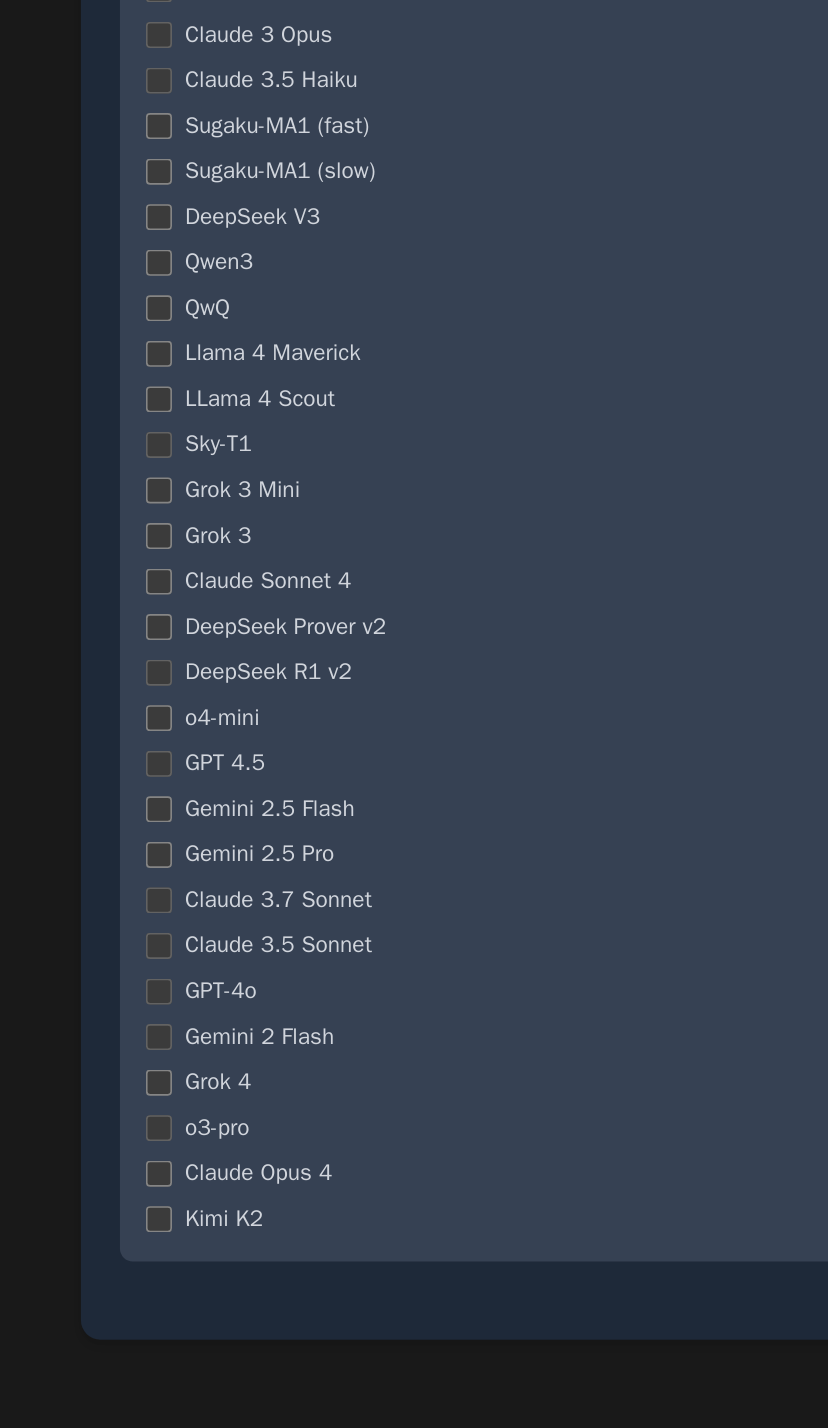 click on "Kimi K2" at bounding box center (166, 1249) 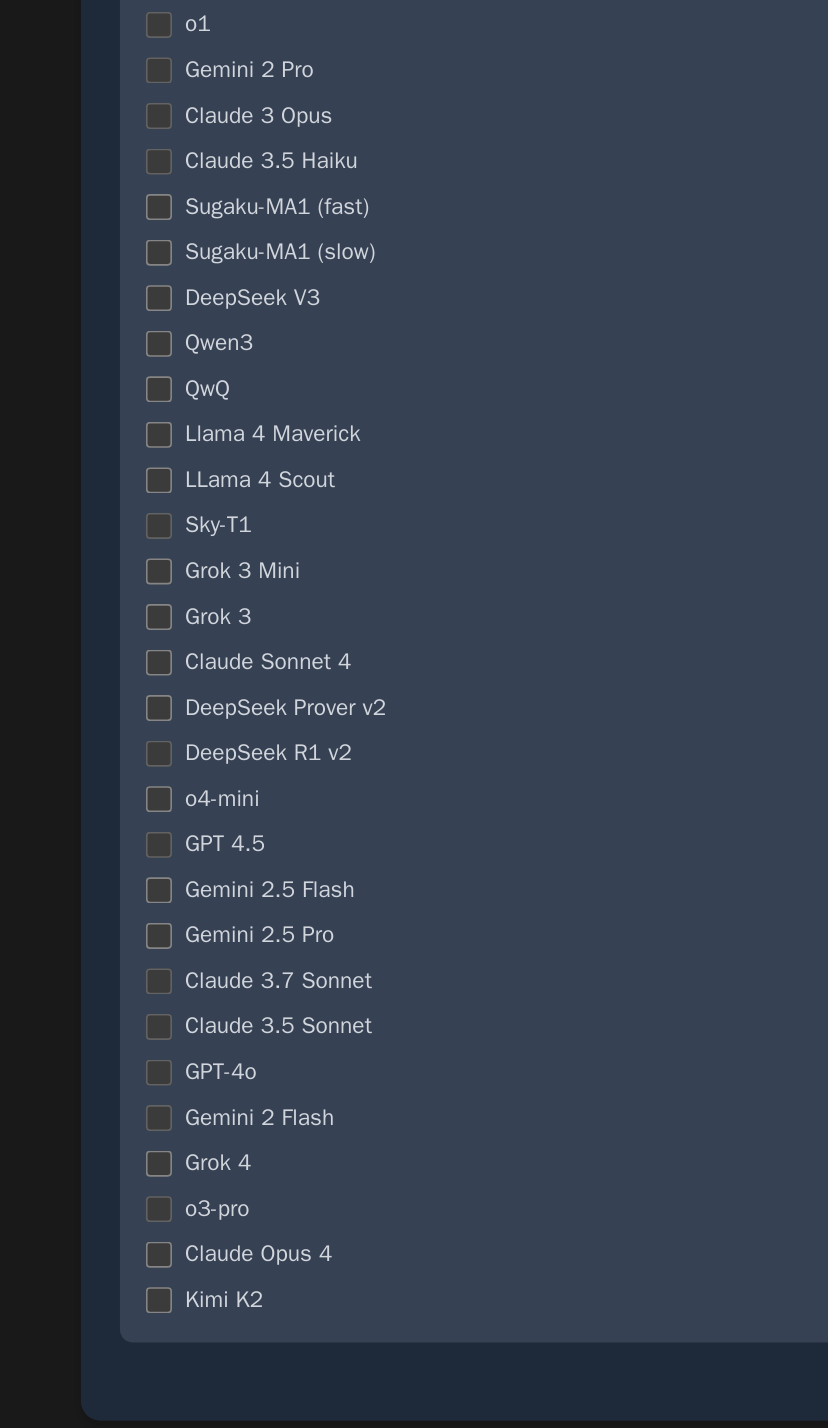 click on "Gemini 2.5 Pro" at bounding box center [188, 1025] 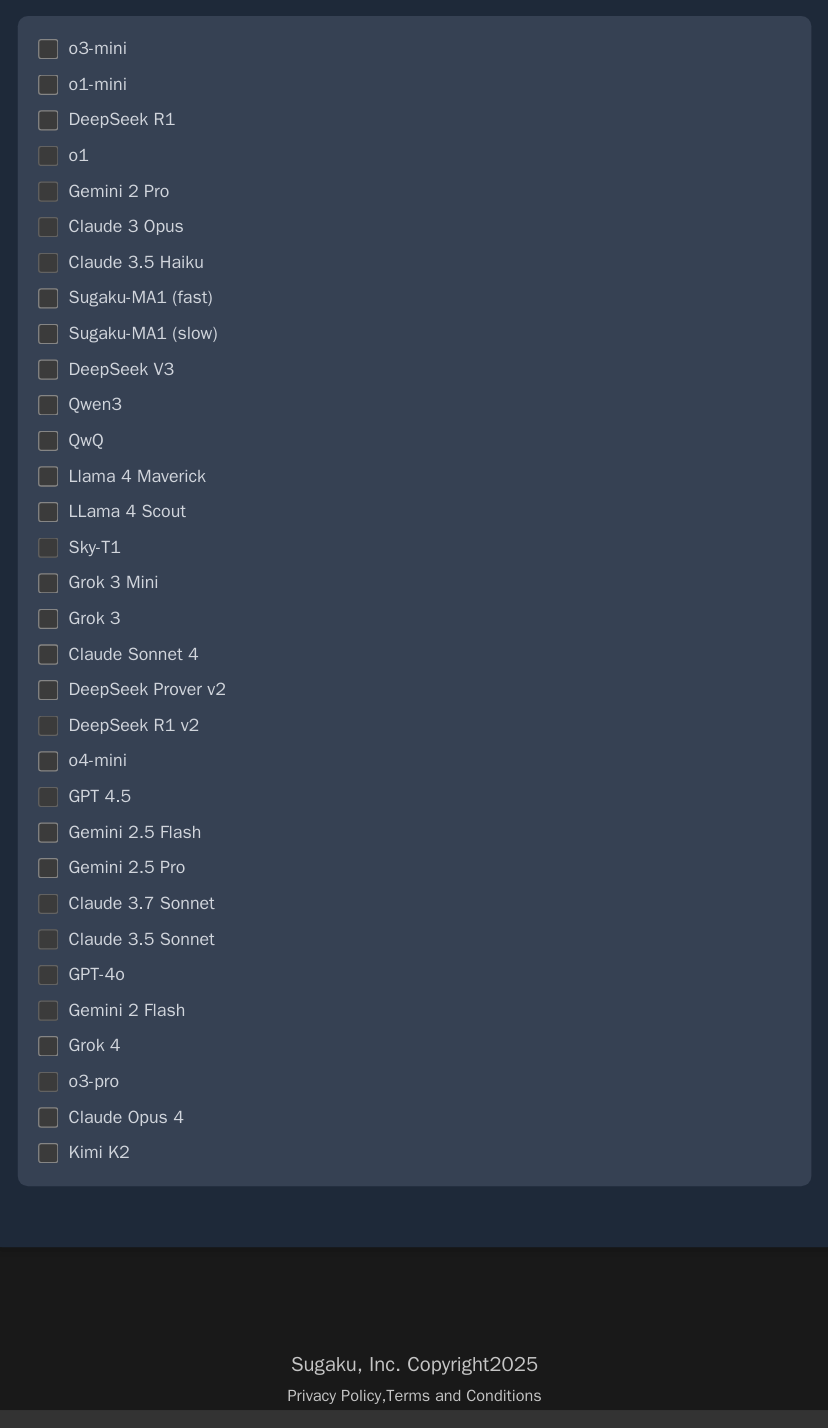 click on "Gemini 2.5 Flash" at bounding box center [194, 959] 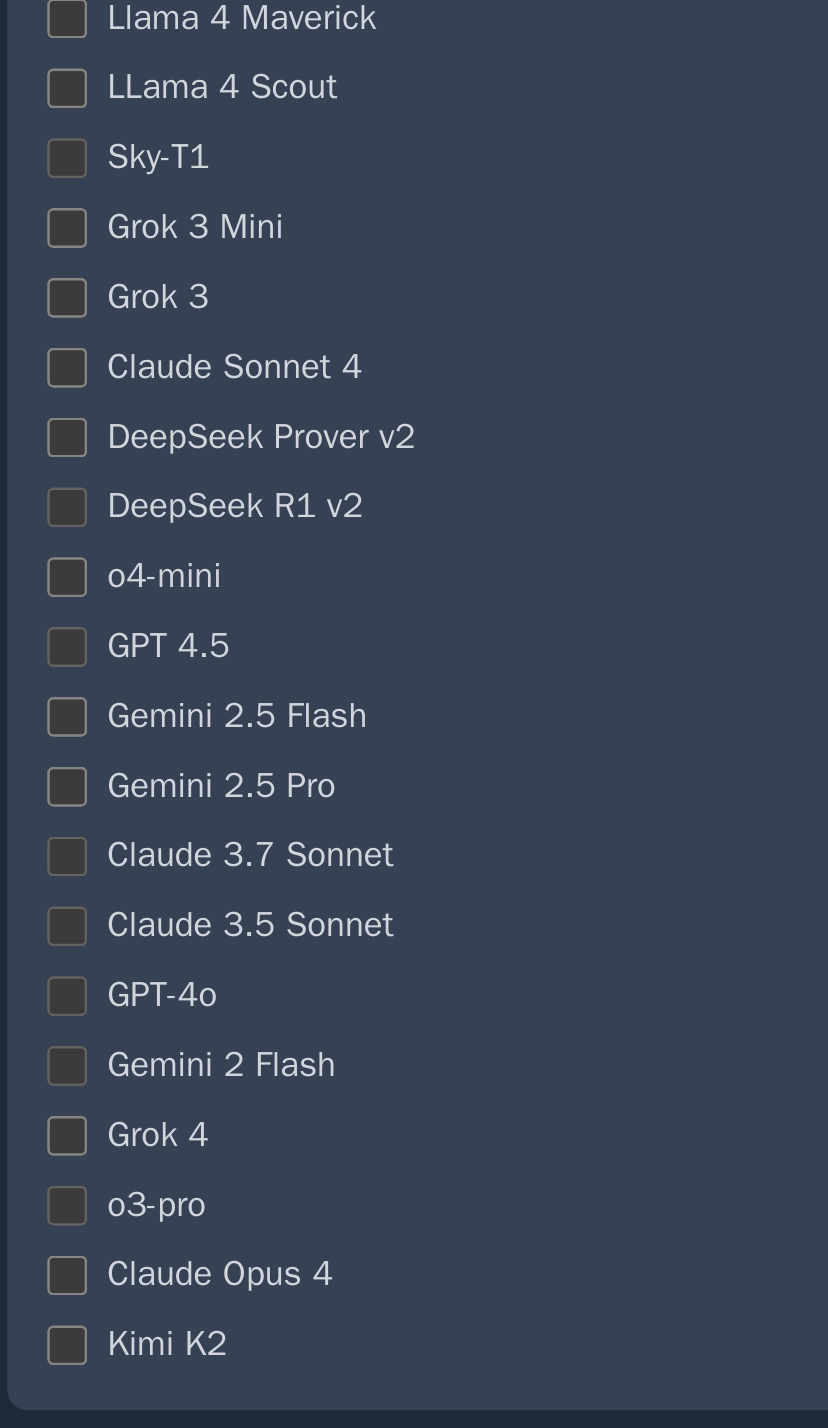 click on "GPT 4.5" at bounding box center [166, 931] 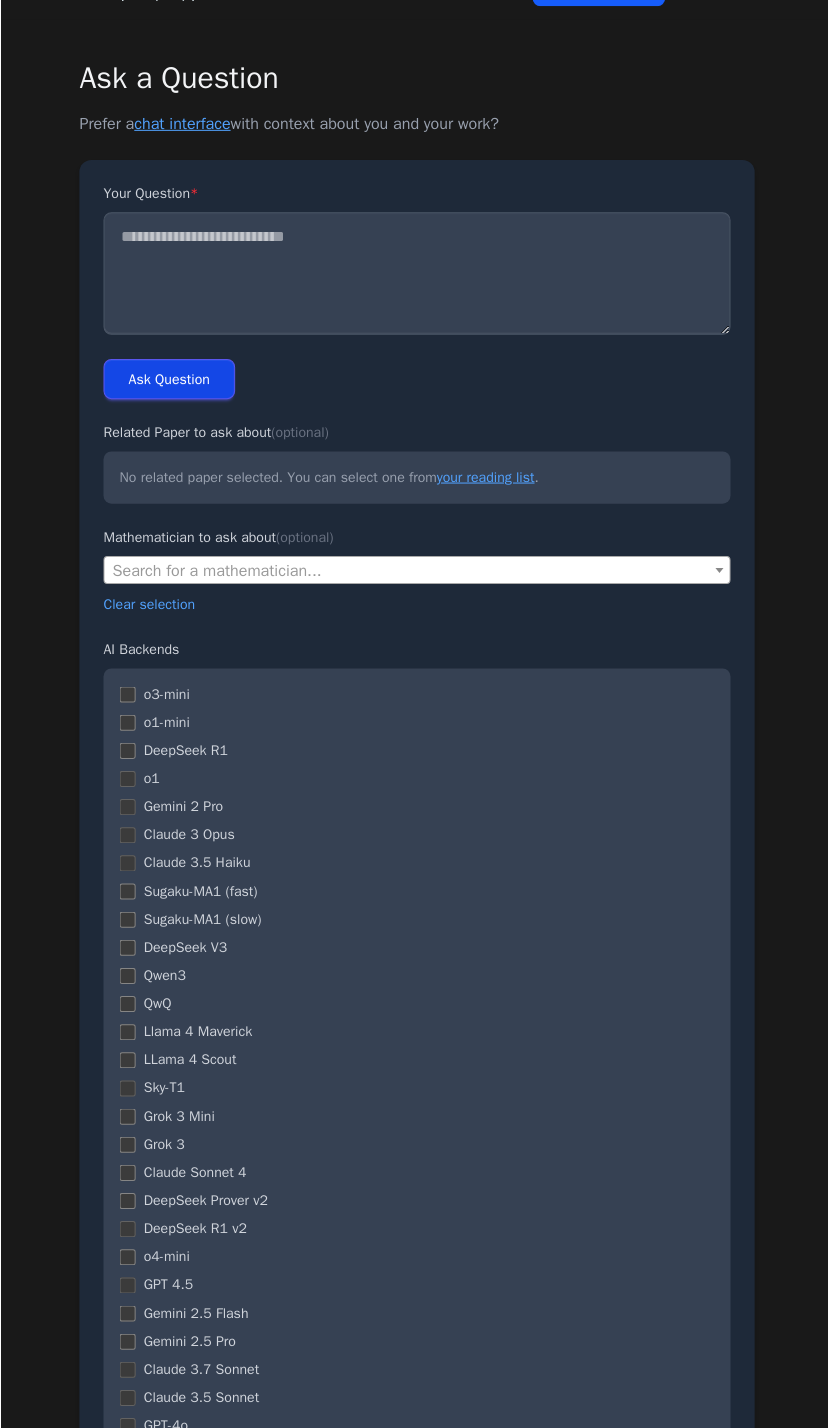 scroll, scrollTop: 0, scrollLeft: 0, axis: both 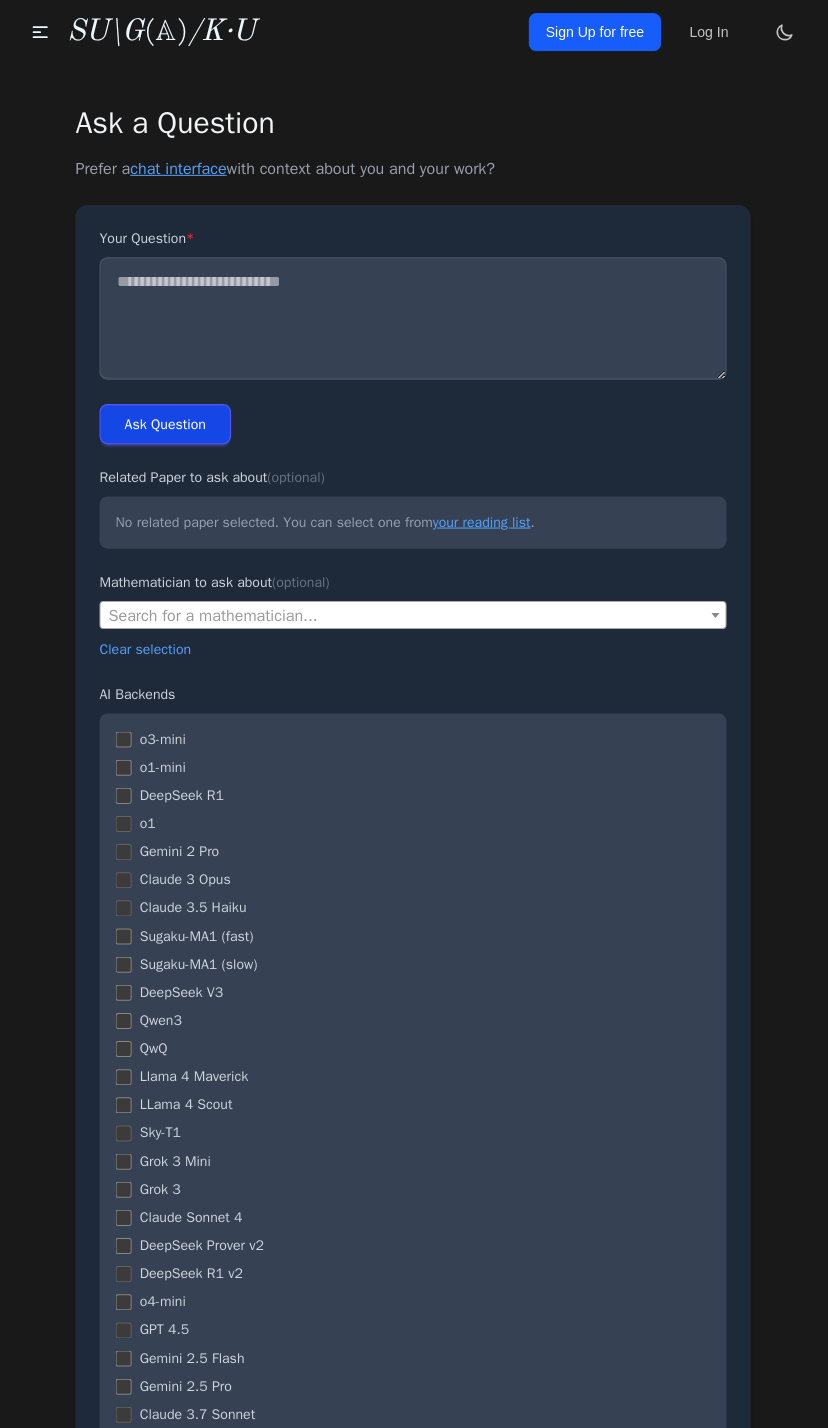 click on "Sign Up for free" at bounding box center [595, 32] 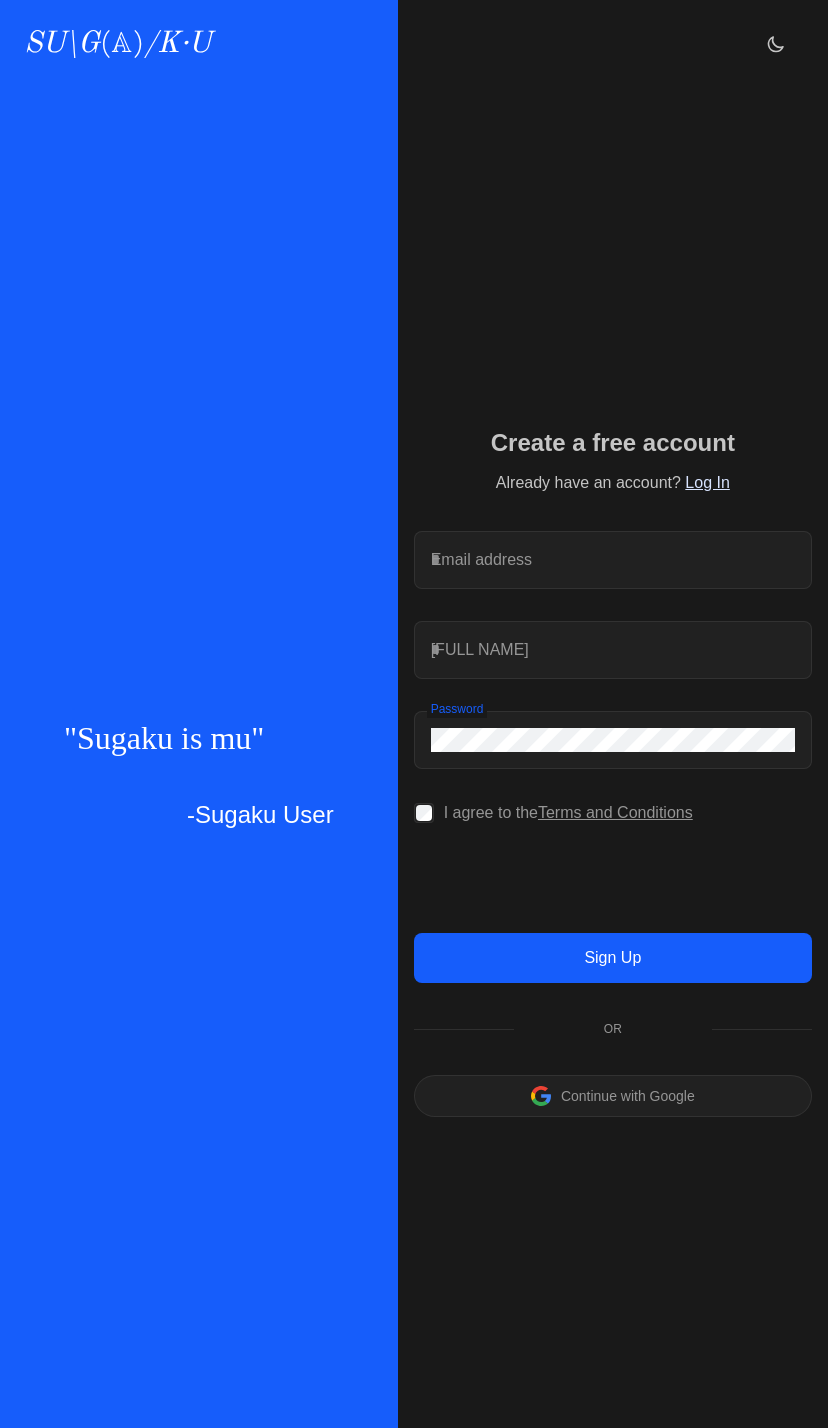 scroll, scrollTop: 0, scrollLeft: 0, axis: both 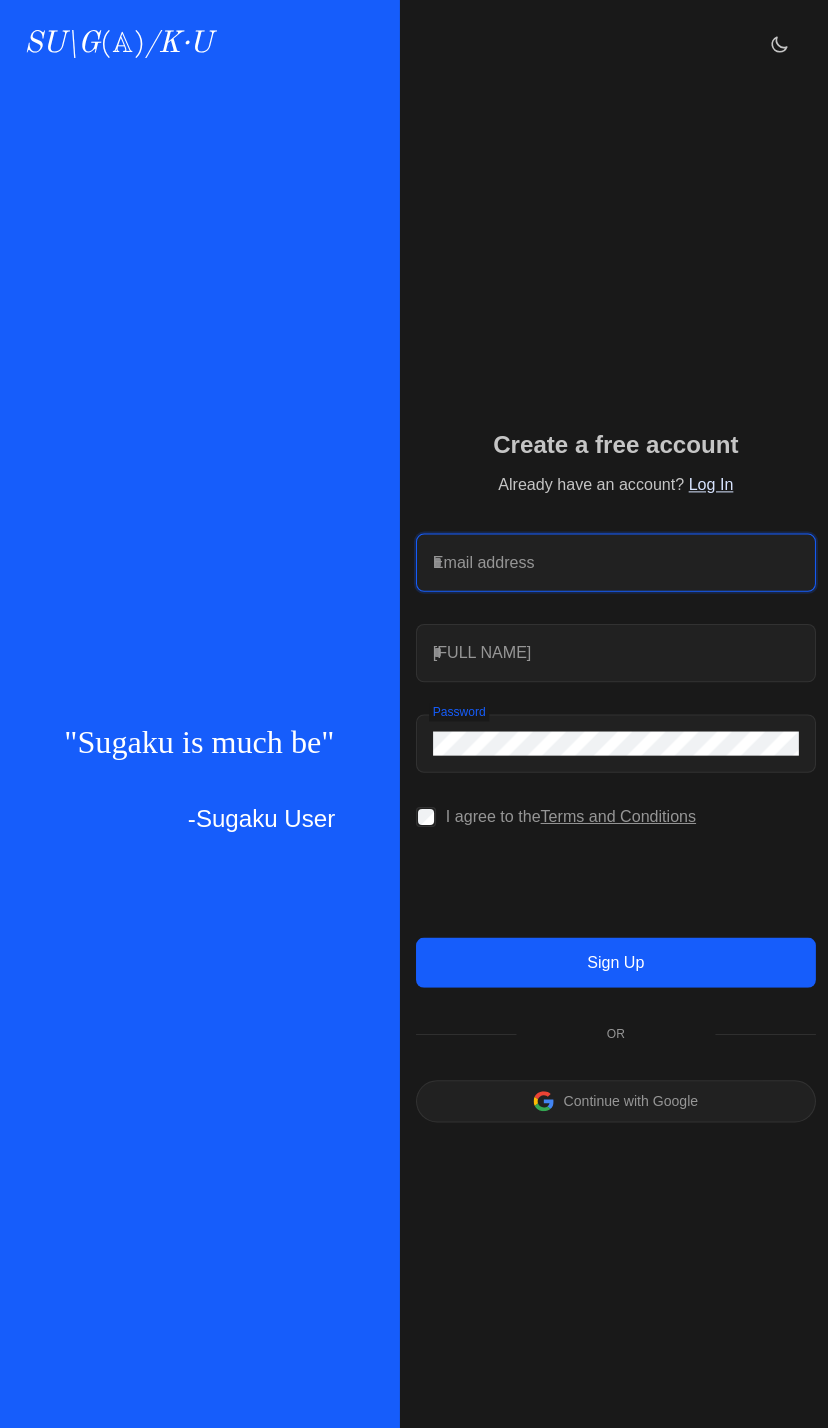 click on "Email address" at bounding box center (613, 560) 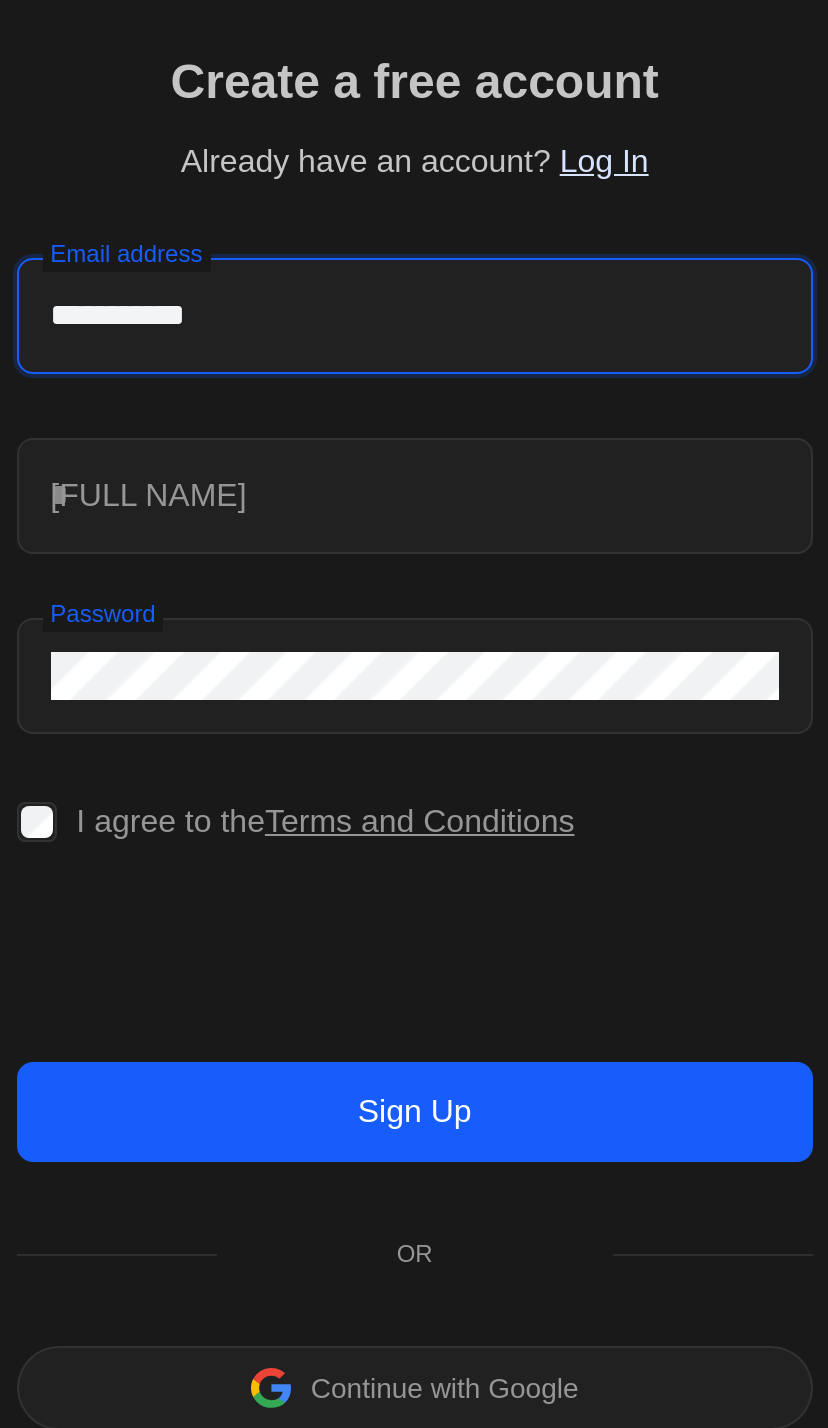type on "**********" 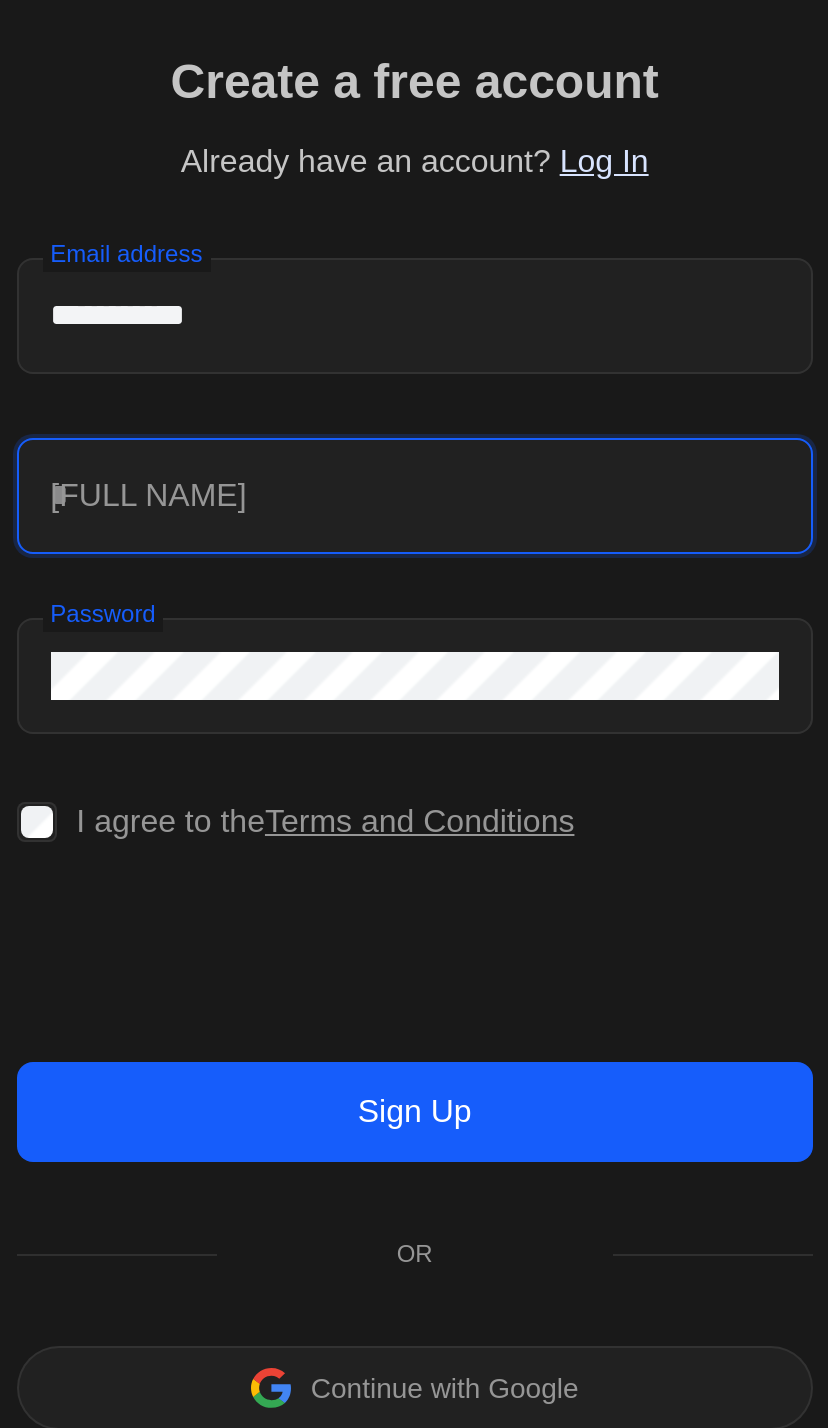 click on "Full Name" at bounding box center (613, 650) 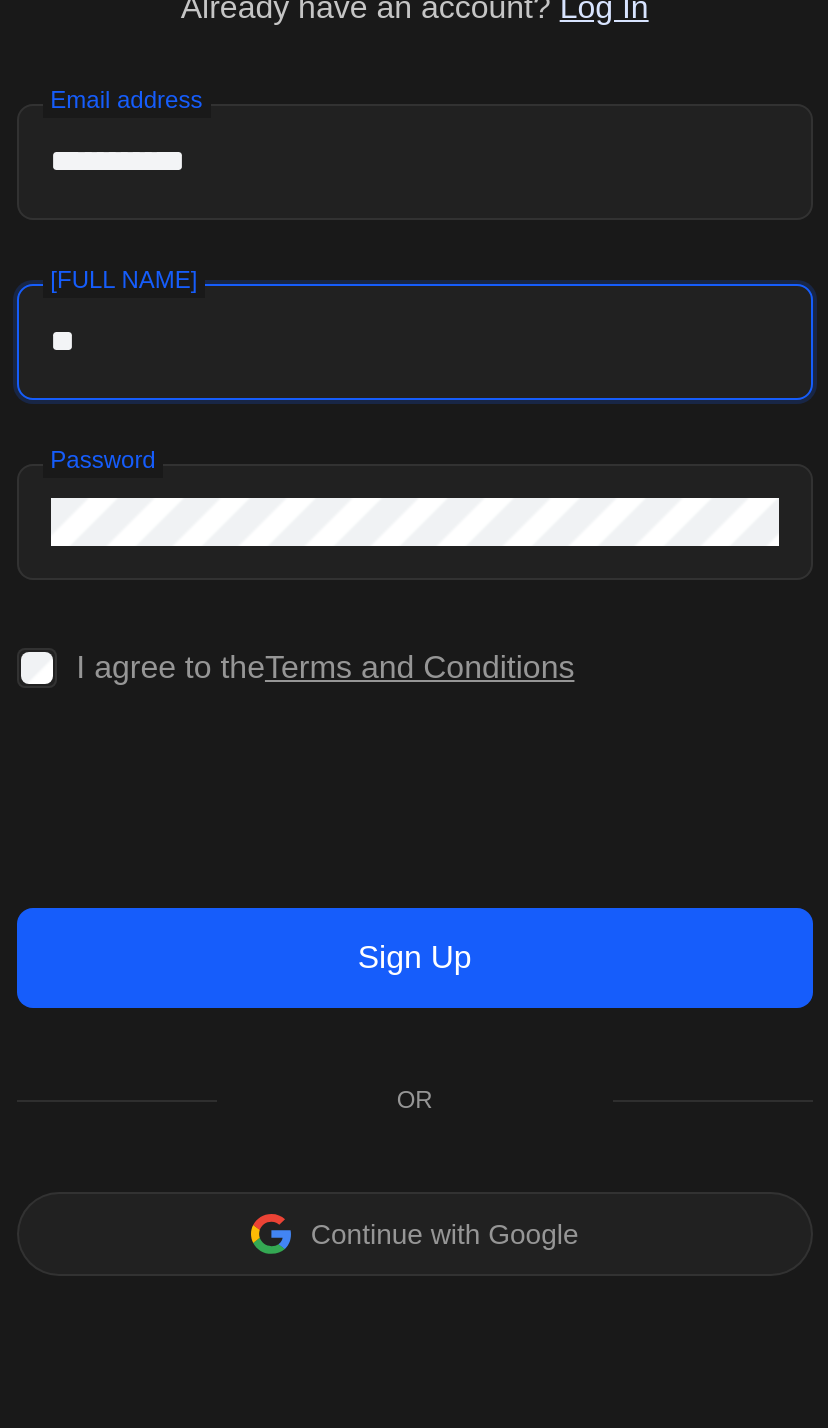 type on "*" 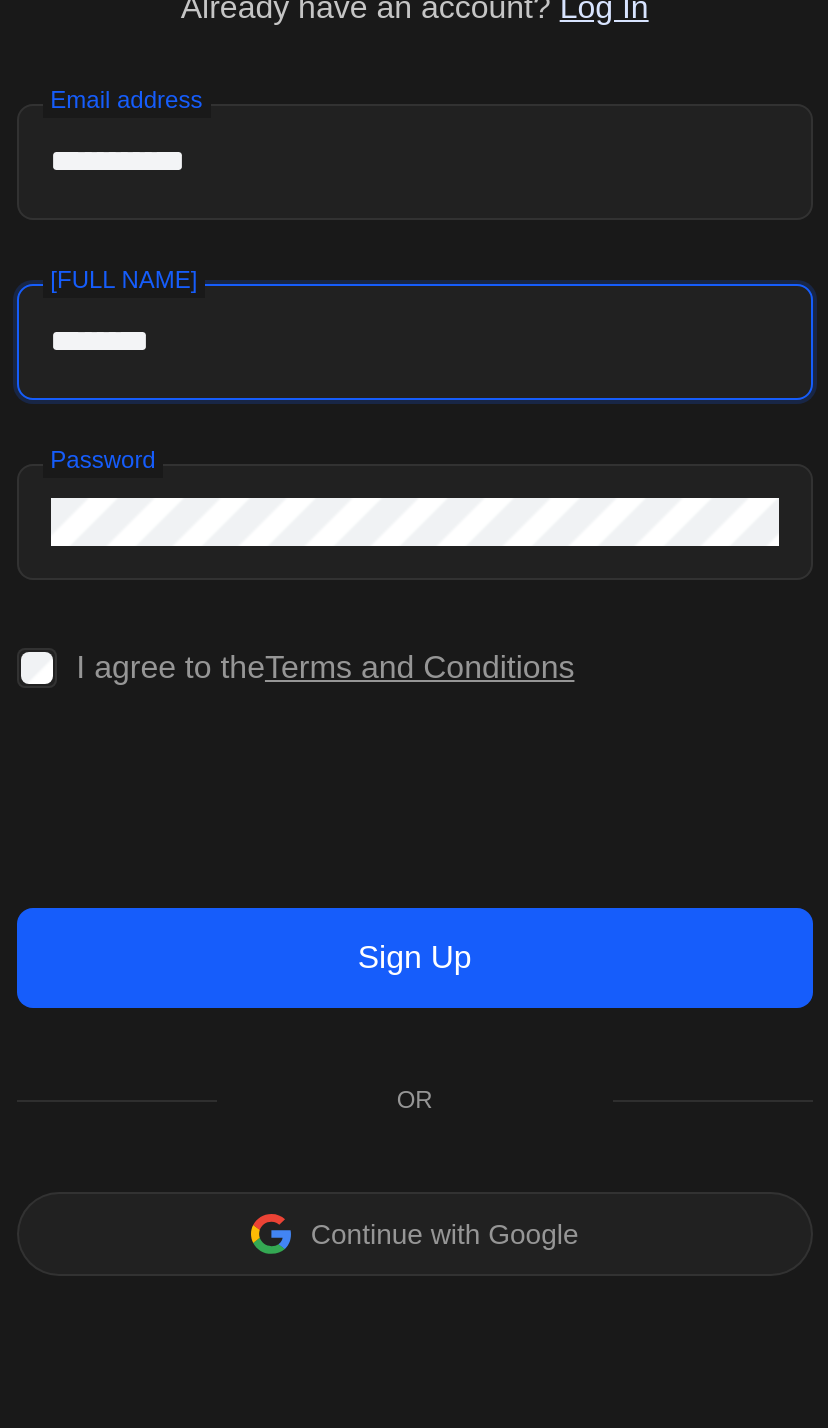 type on "********" 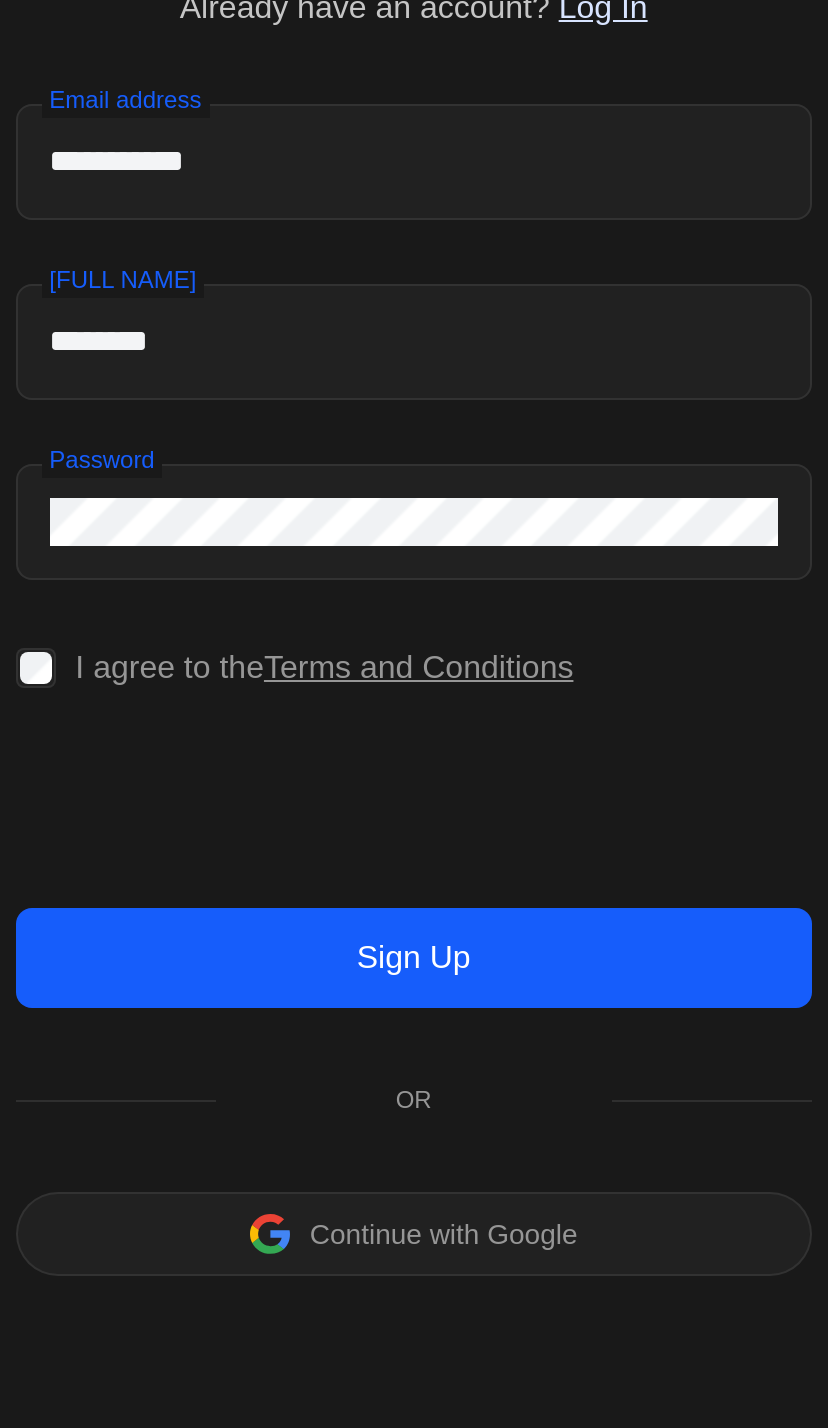 click on "**********" at bounding box center [613, 757] 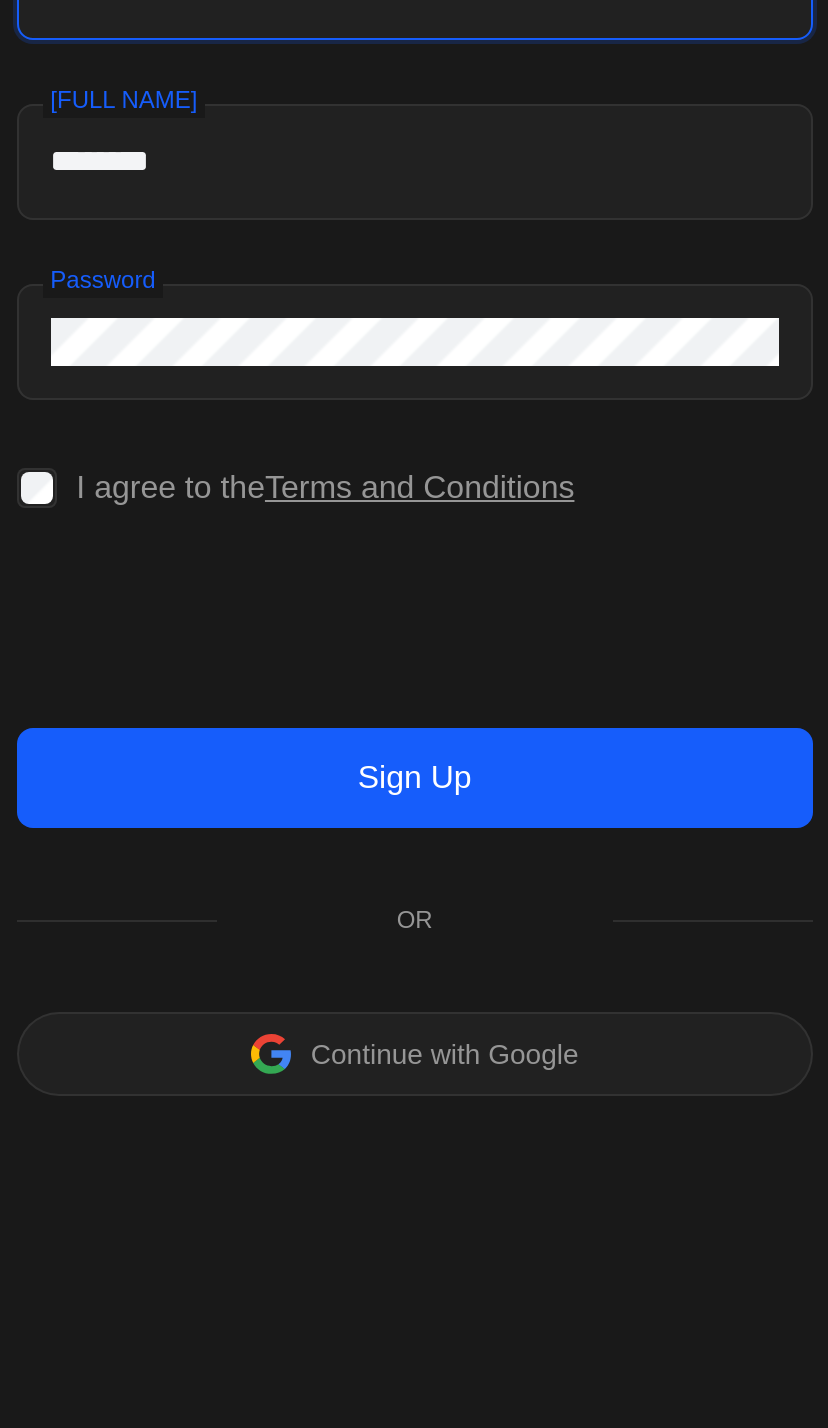 click on "**********" at bounding box center (613, 560) 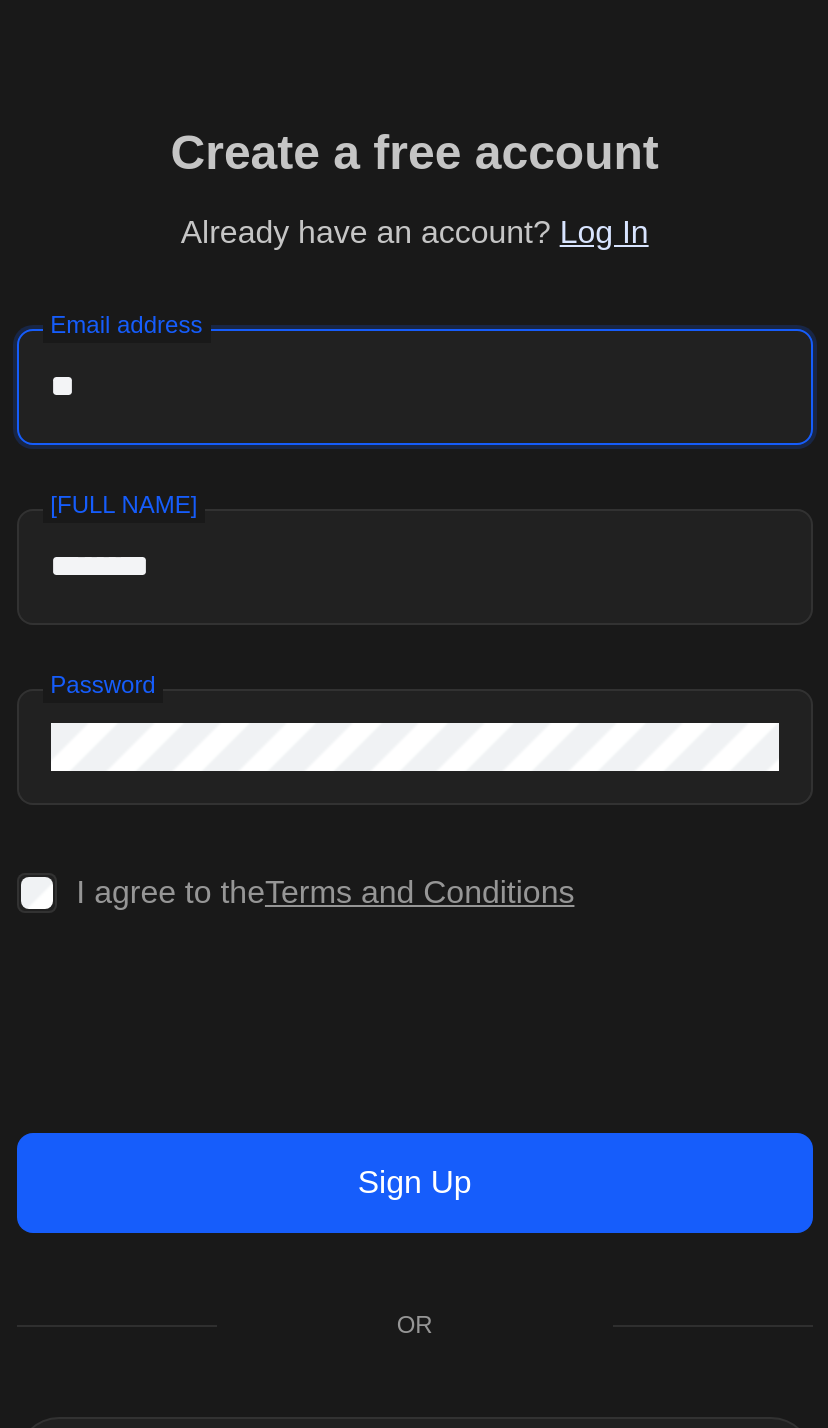 type on "*" 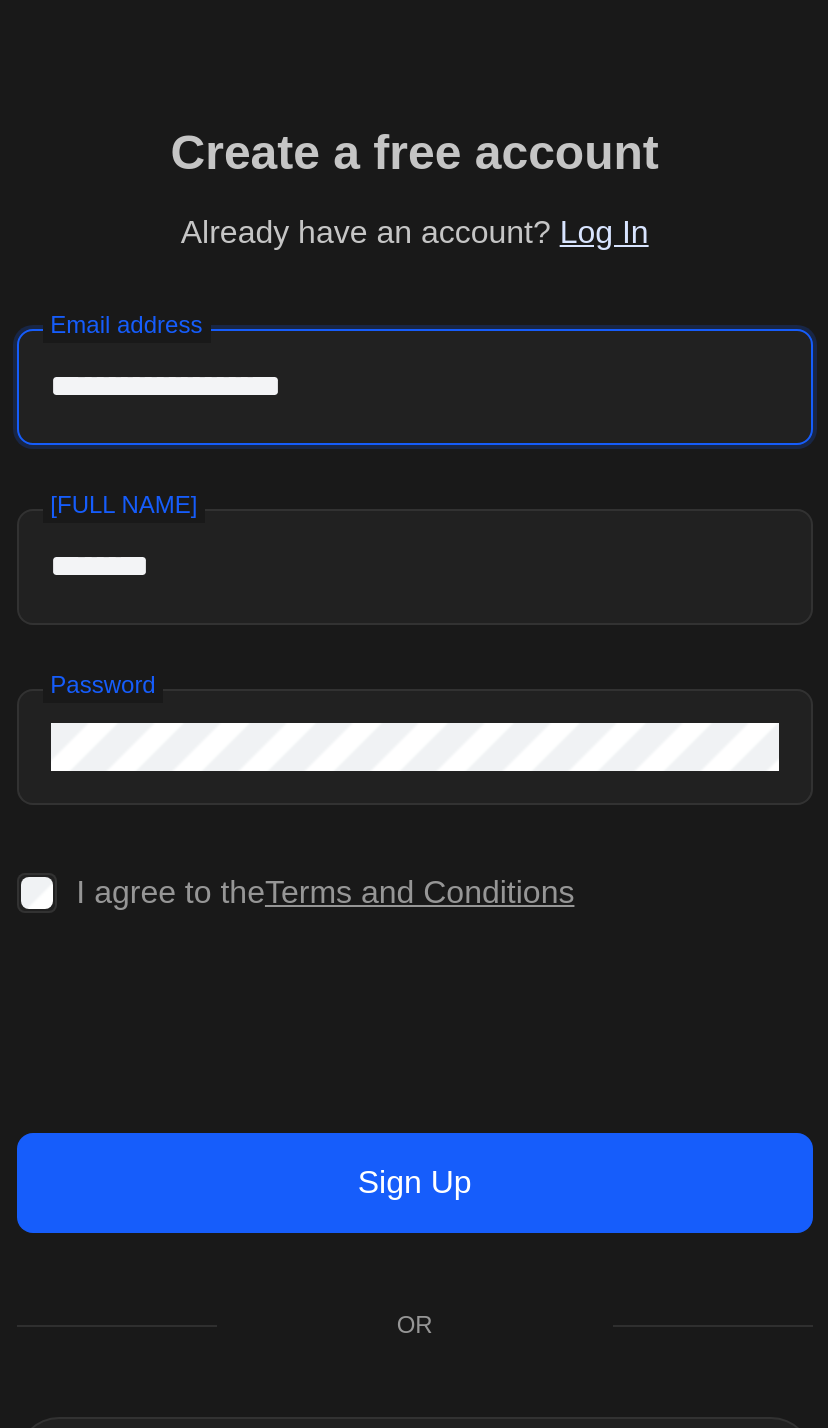 type on "**********" 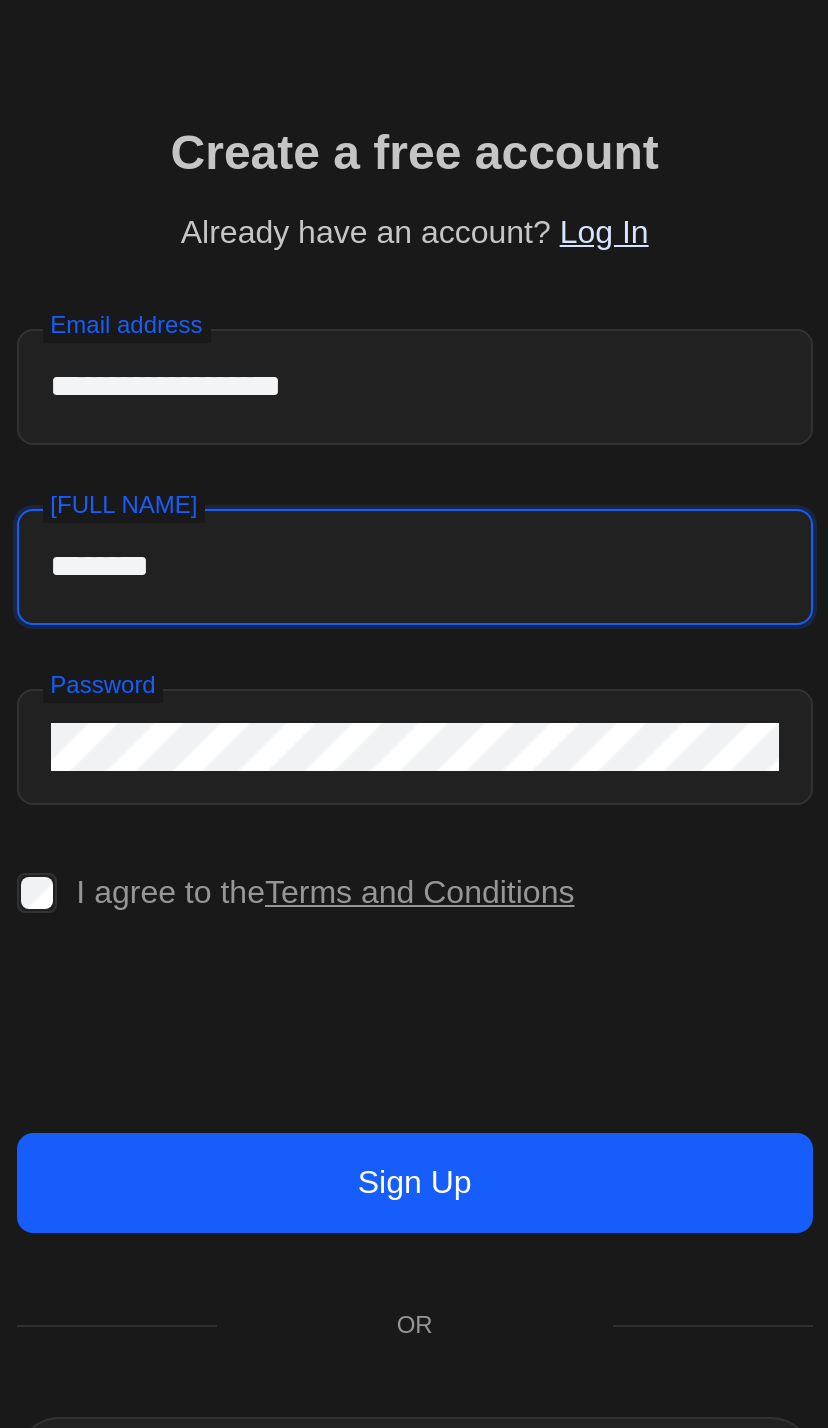 click on "********" at bounding box center [613, 650] 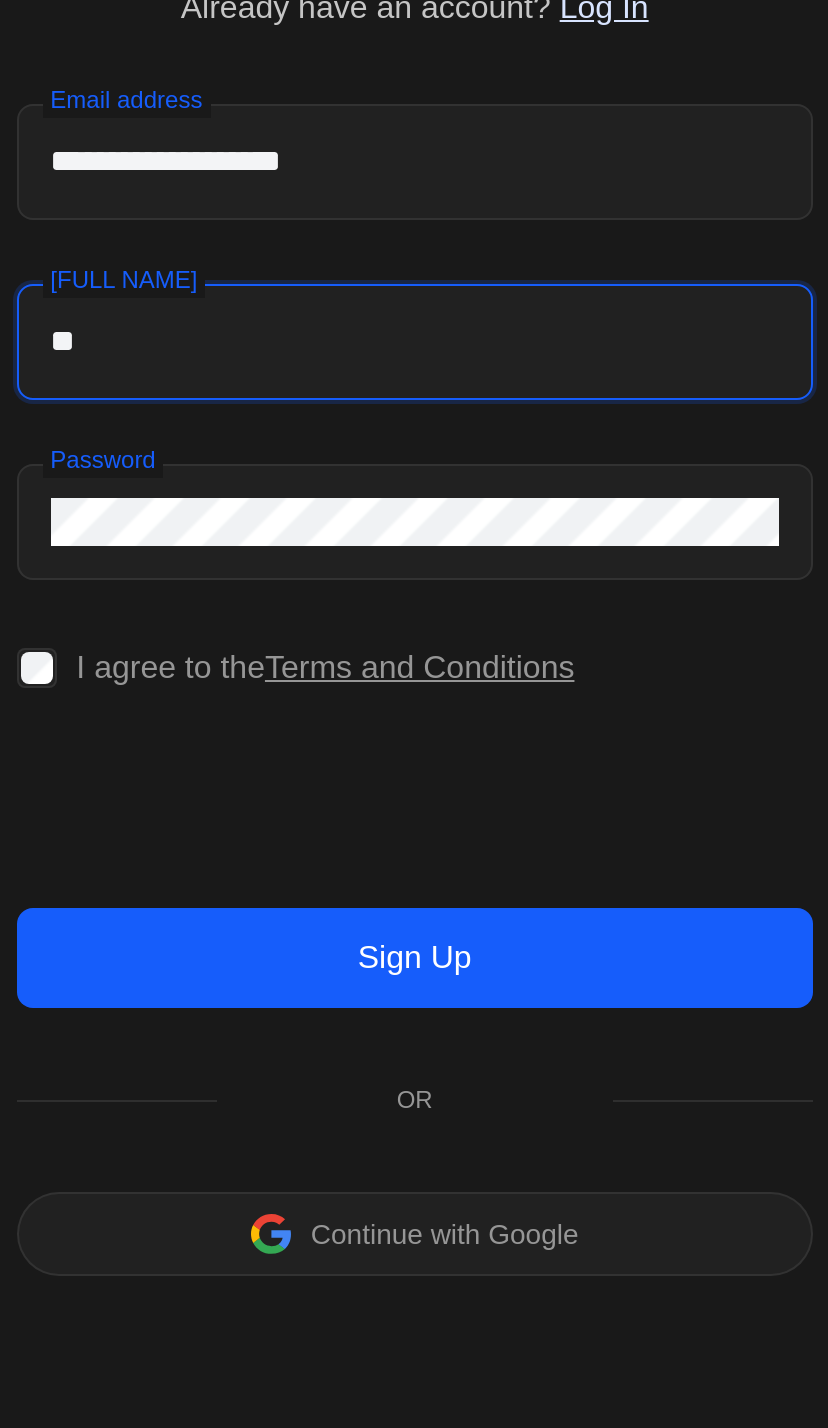 type on "*" 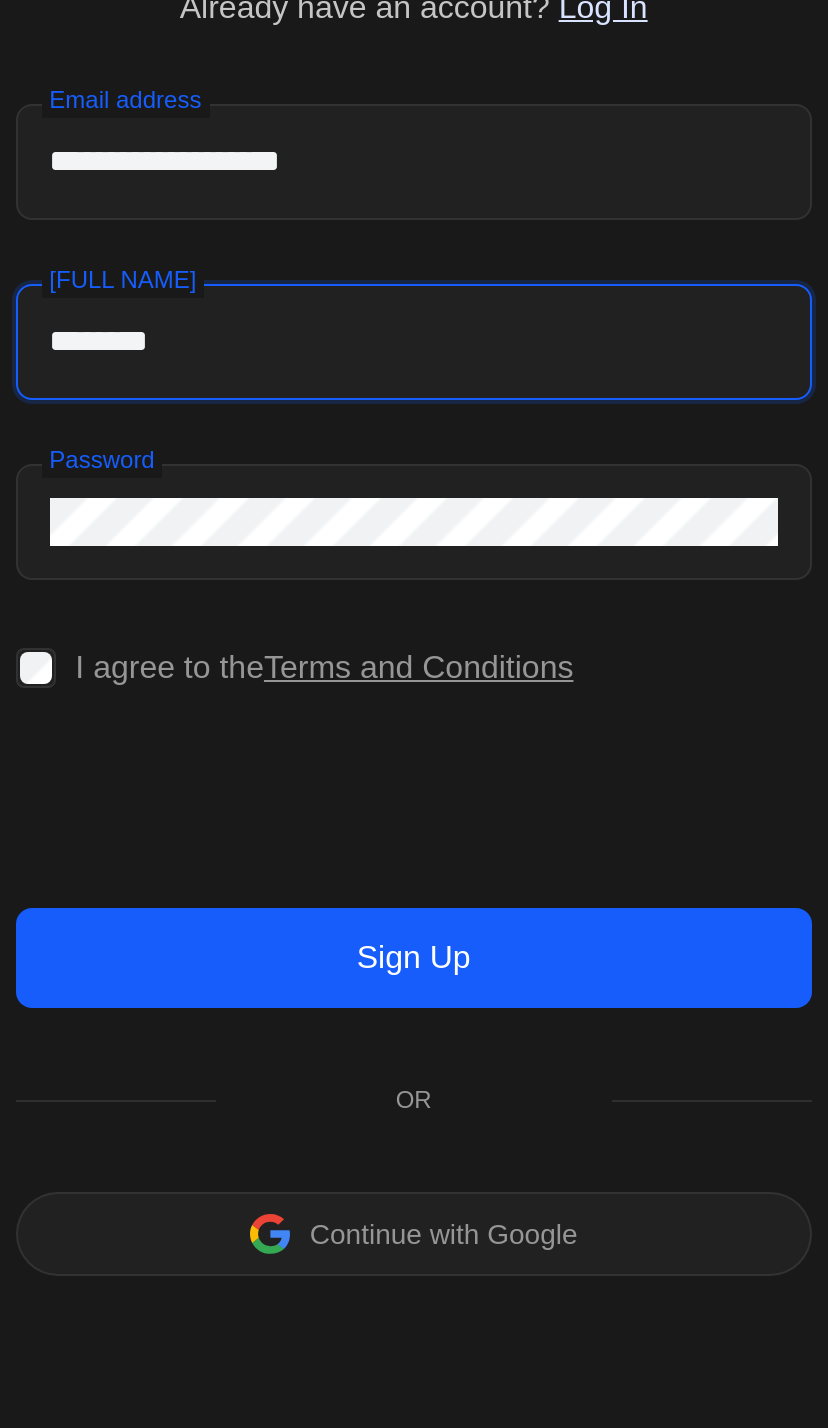 type on "********" 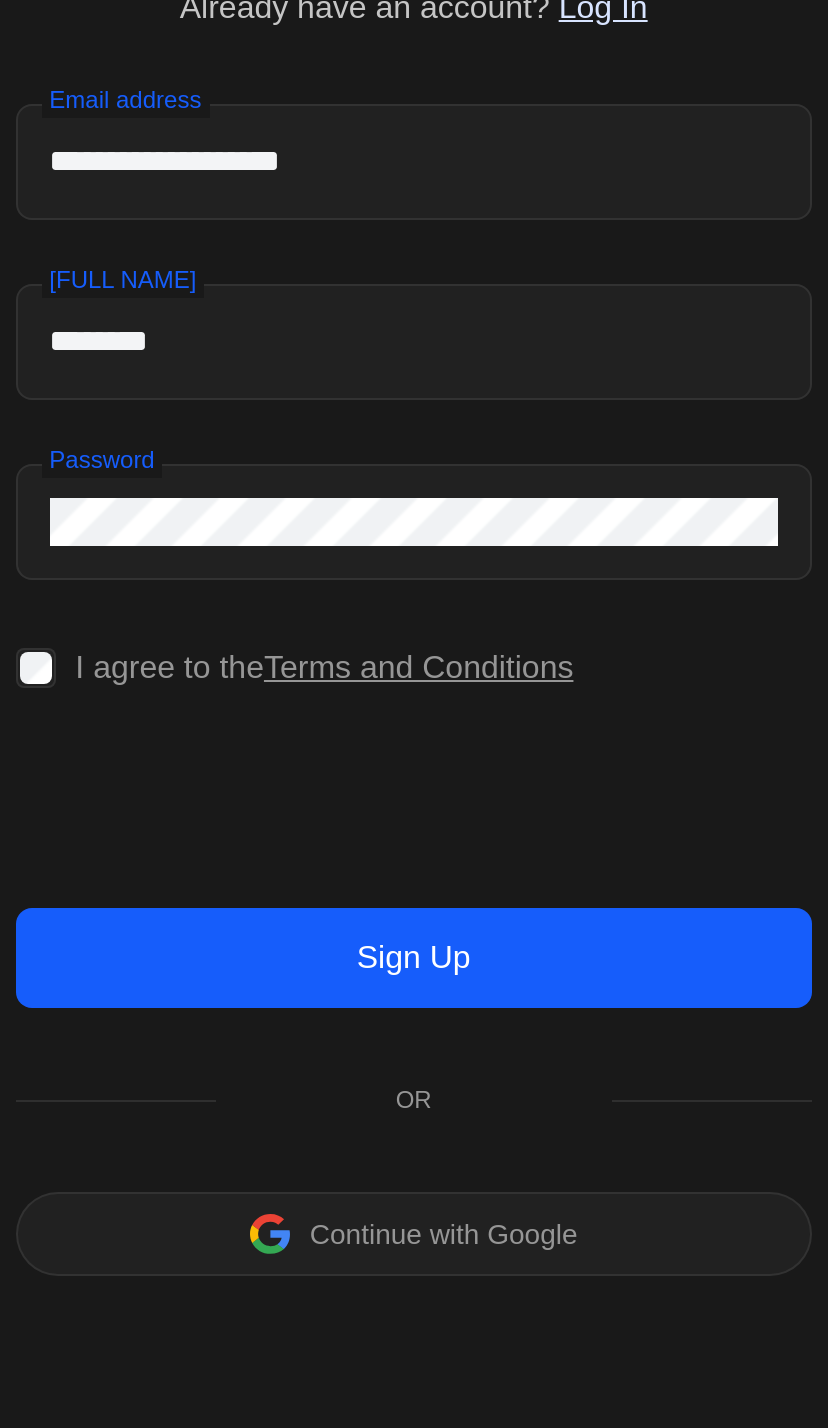 click on "**********" at bounding box center (613, 757) 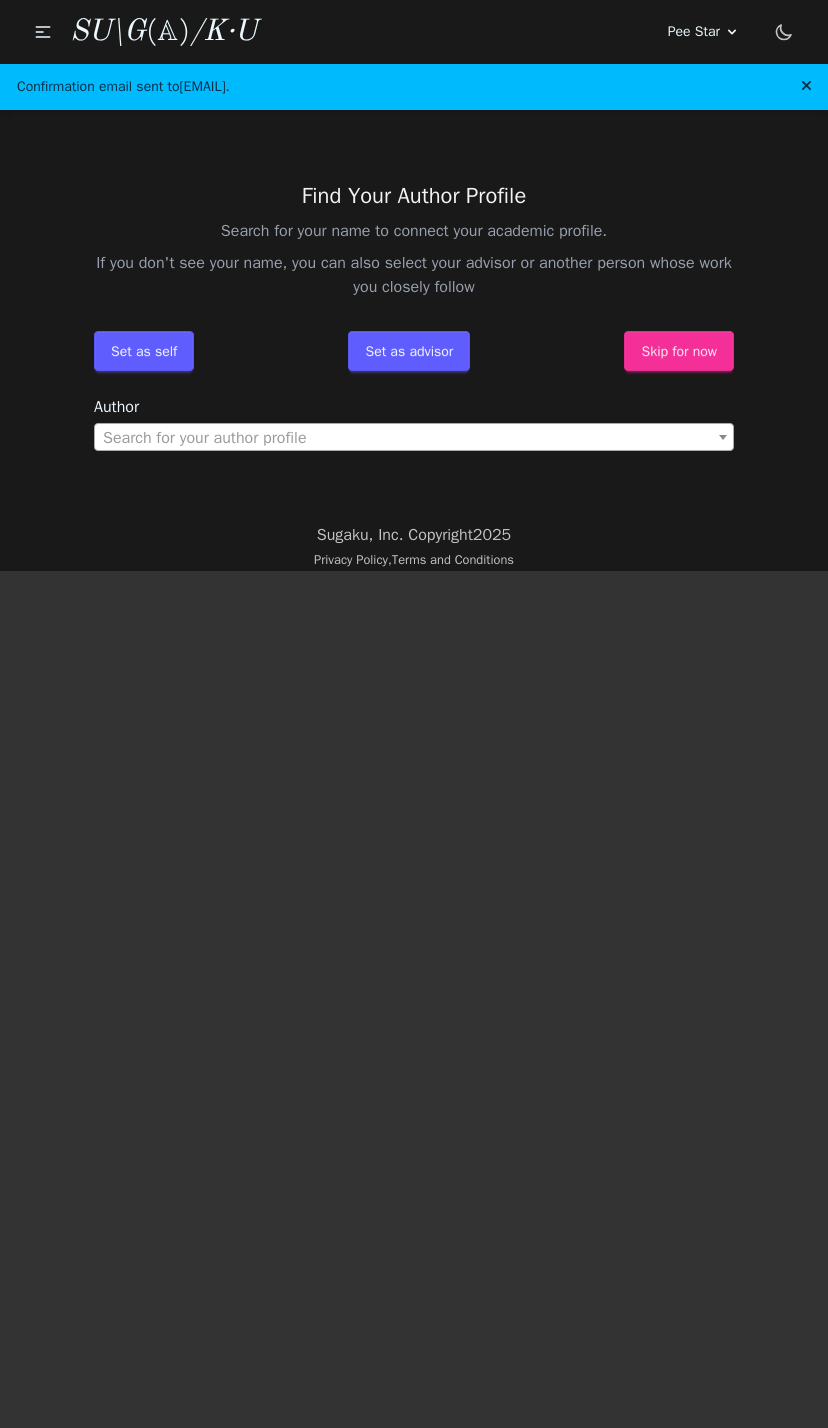 scroll, scrollTop: 0, scrollLeft: 0, axis: both 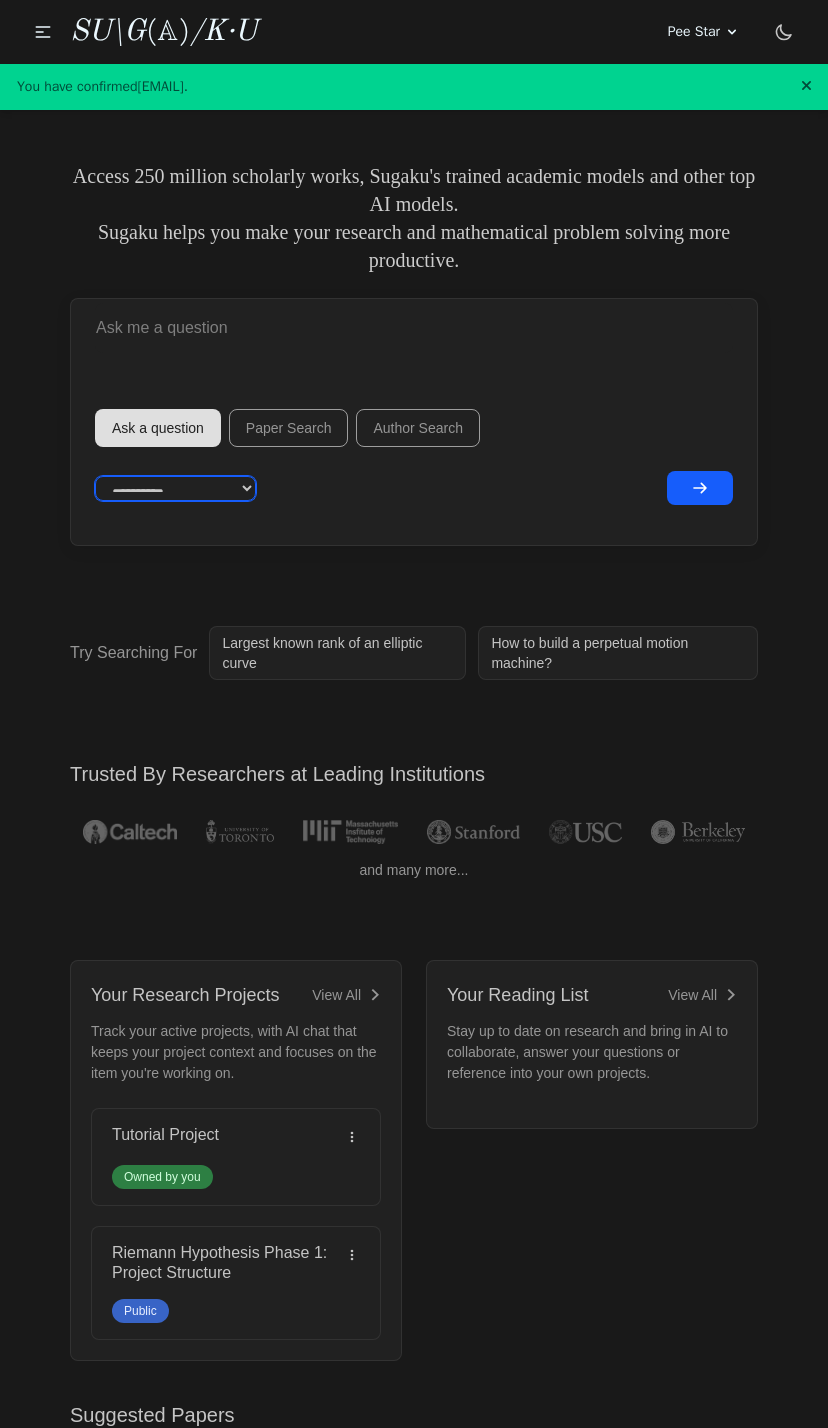 click on "**********" at bounding box center (175, 488) 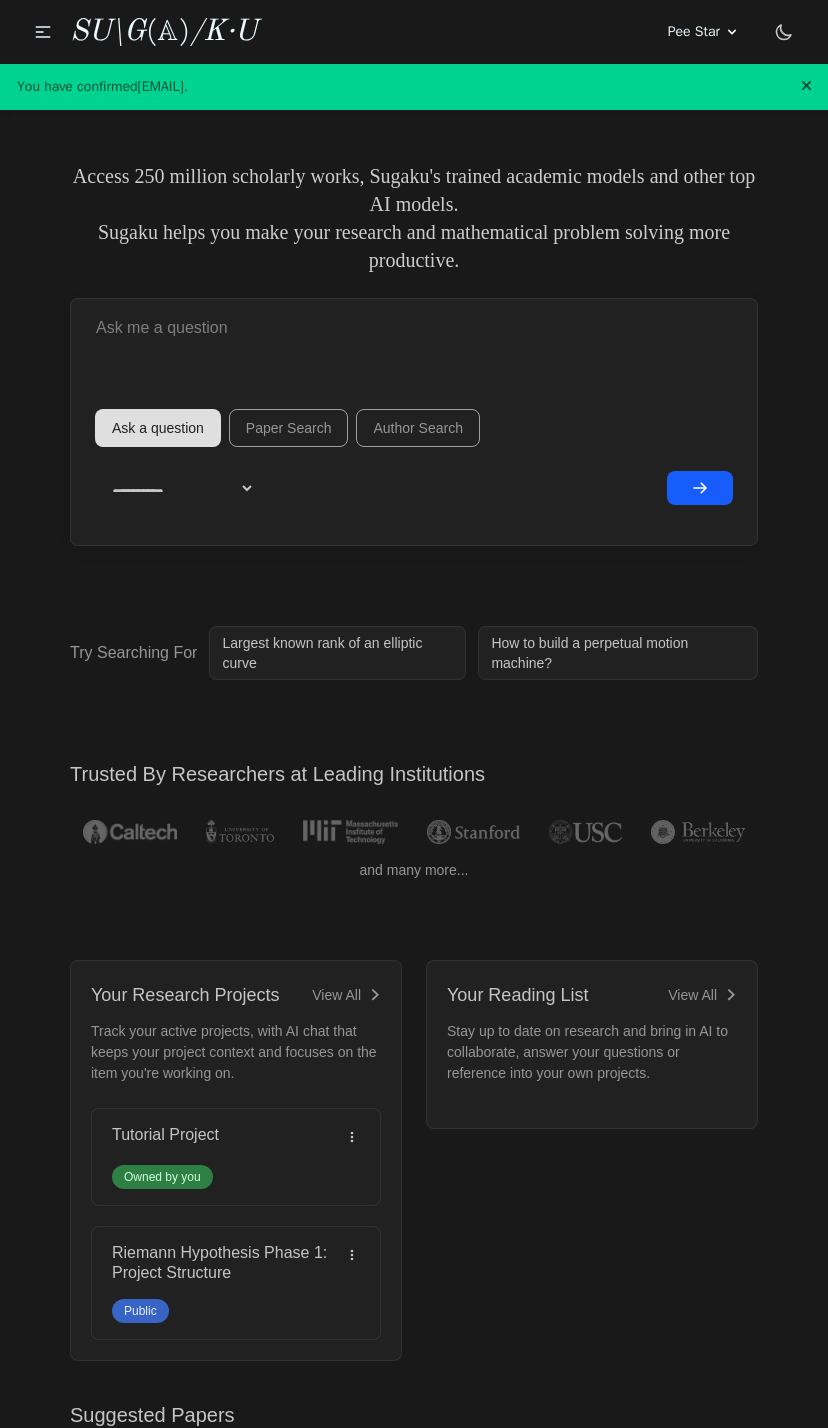 click at bounding box center [700, 488] 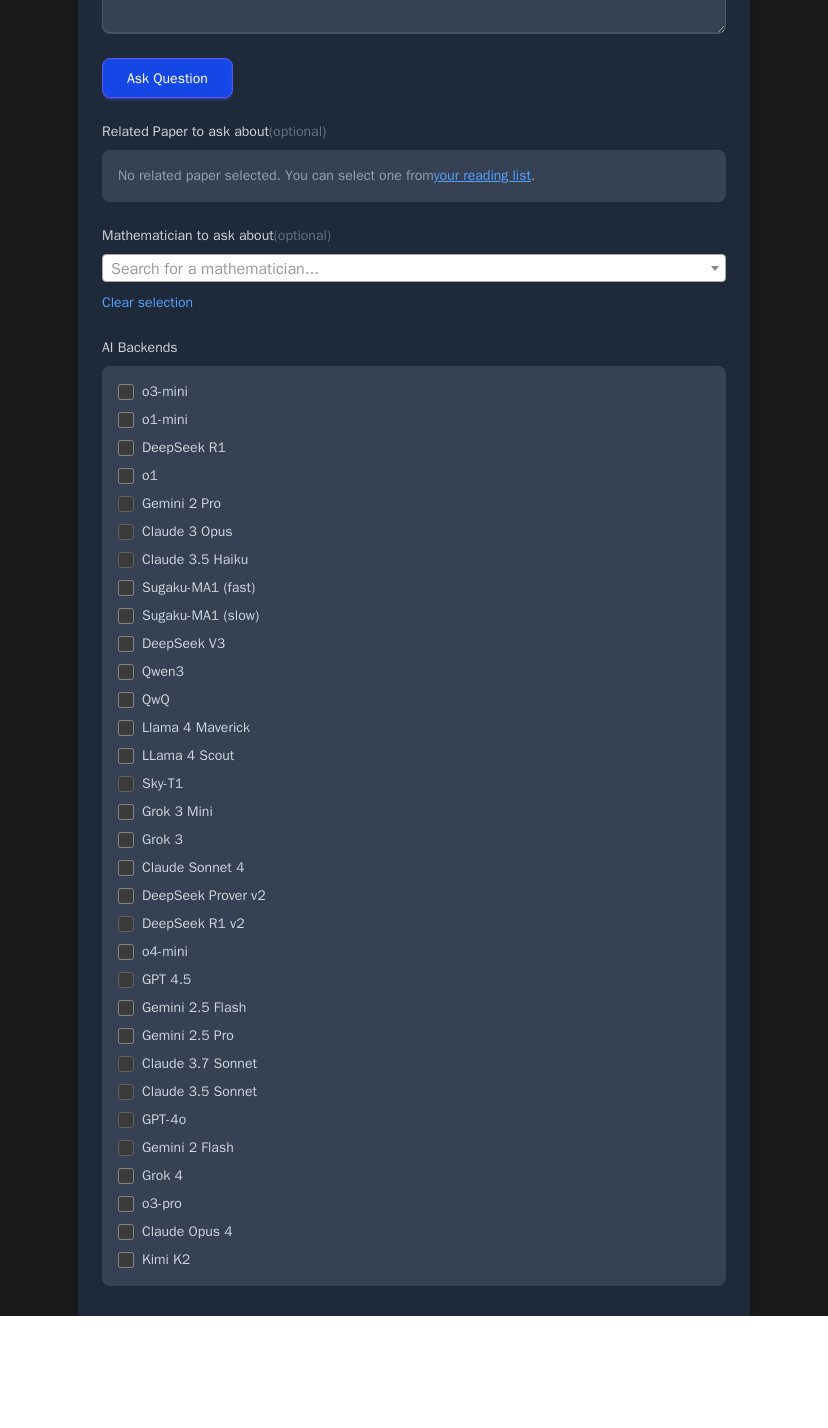 scroll, scrollTop: 230, scrollLeft: 0, axis: vertical 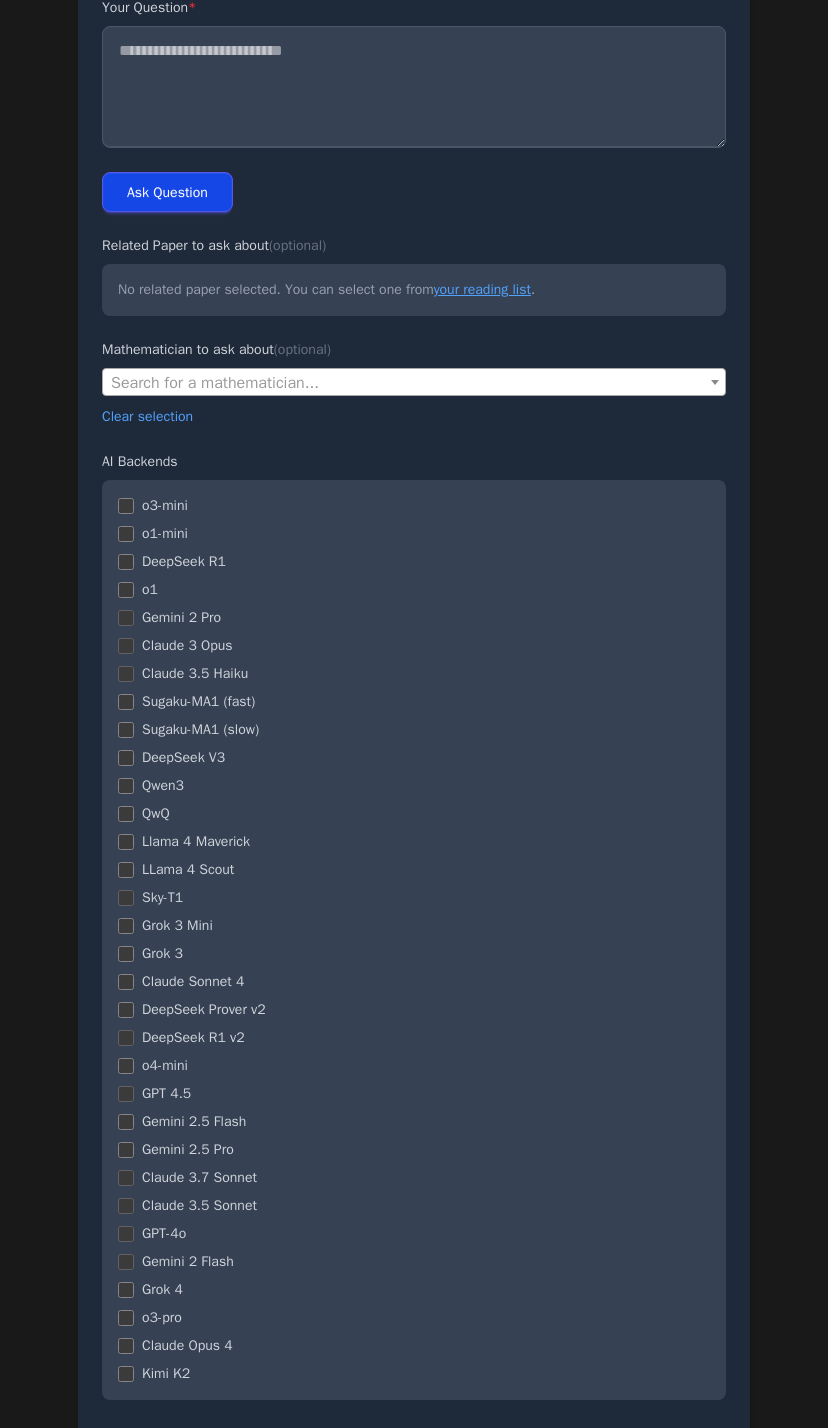 click on "o3-mini
o1-mini
DeepSeek R1
o1
Gemini 2 Pro
Claude 3 Opus" at bounding box center (414, 940) 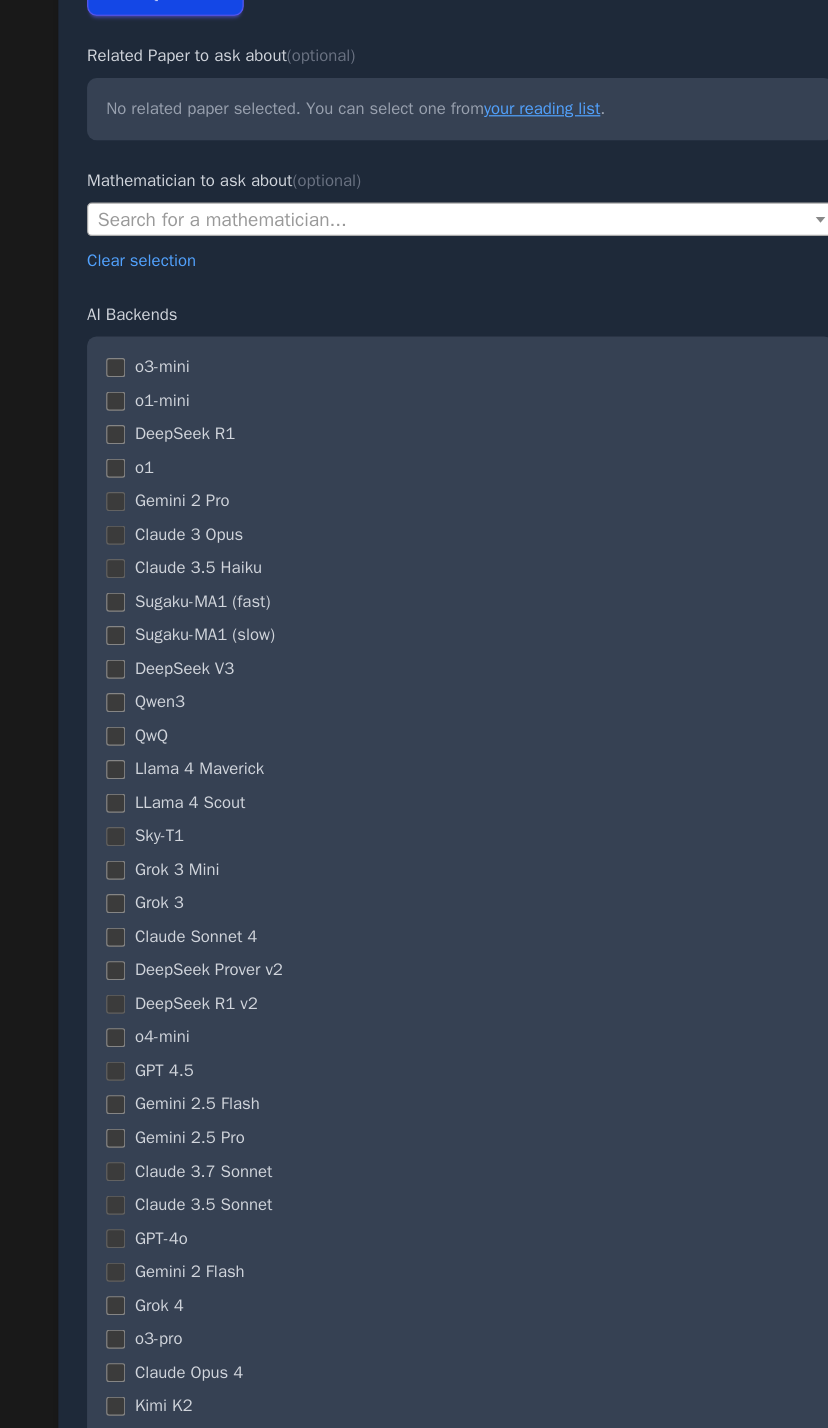 scroll, scrollTop: 257, scrollLeft: 0, axis: vertical 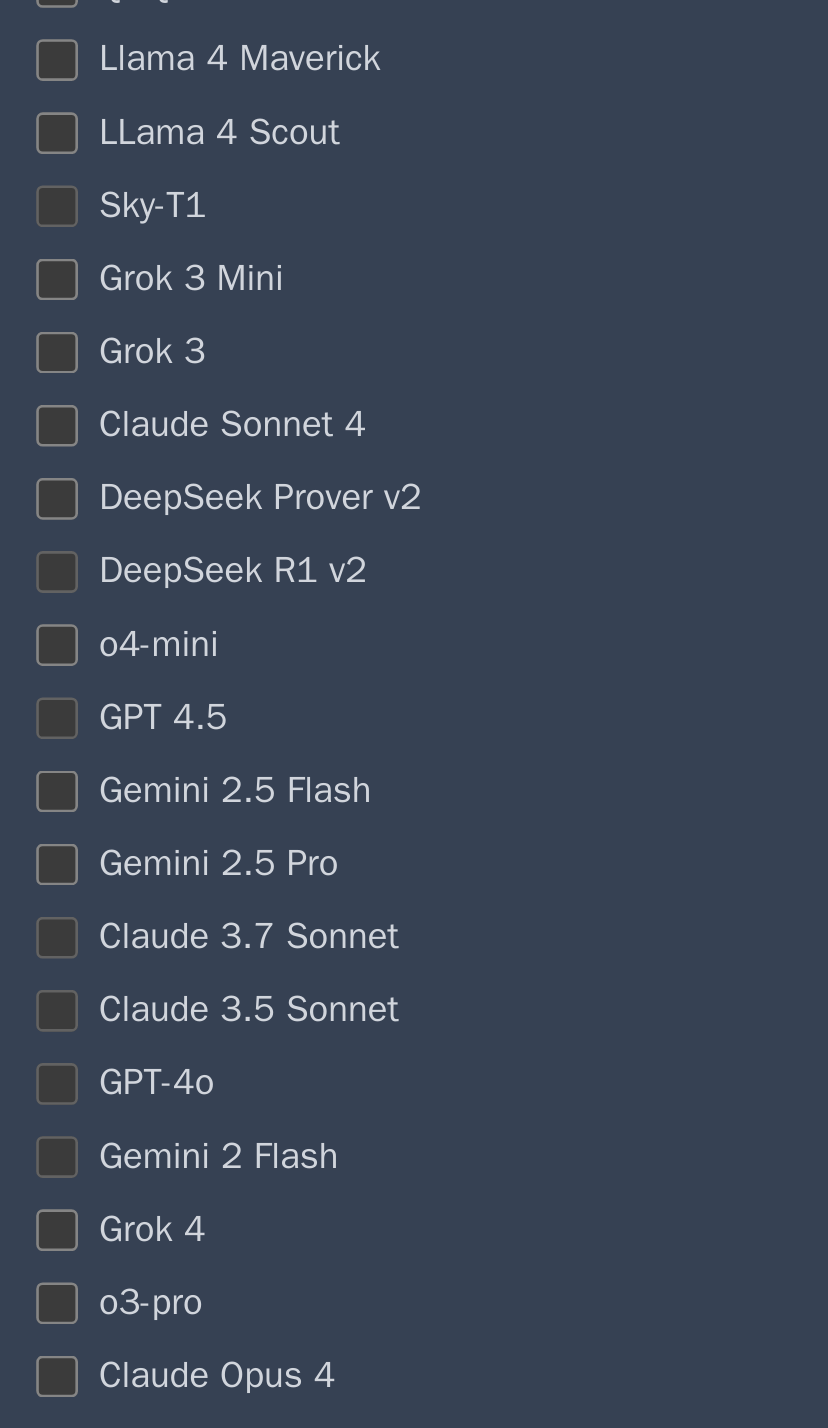 click on "GPT 4.5" at bounding box center [414, 1067] 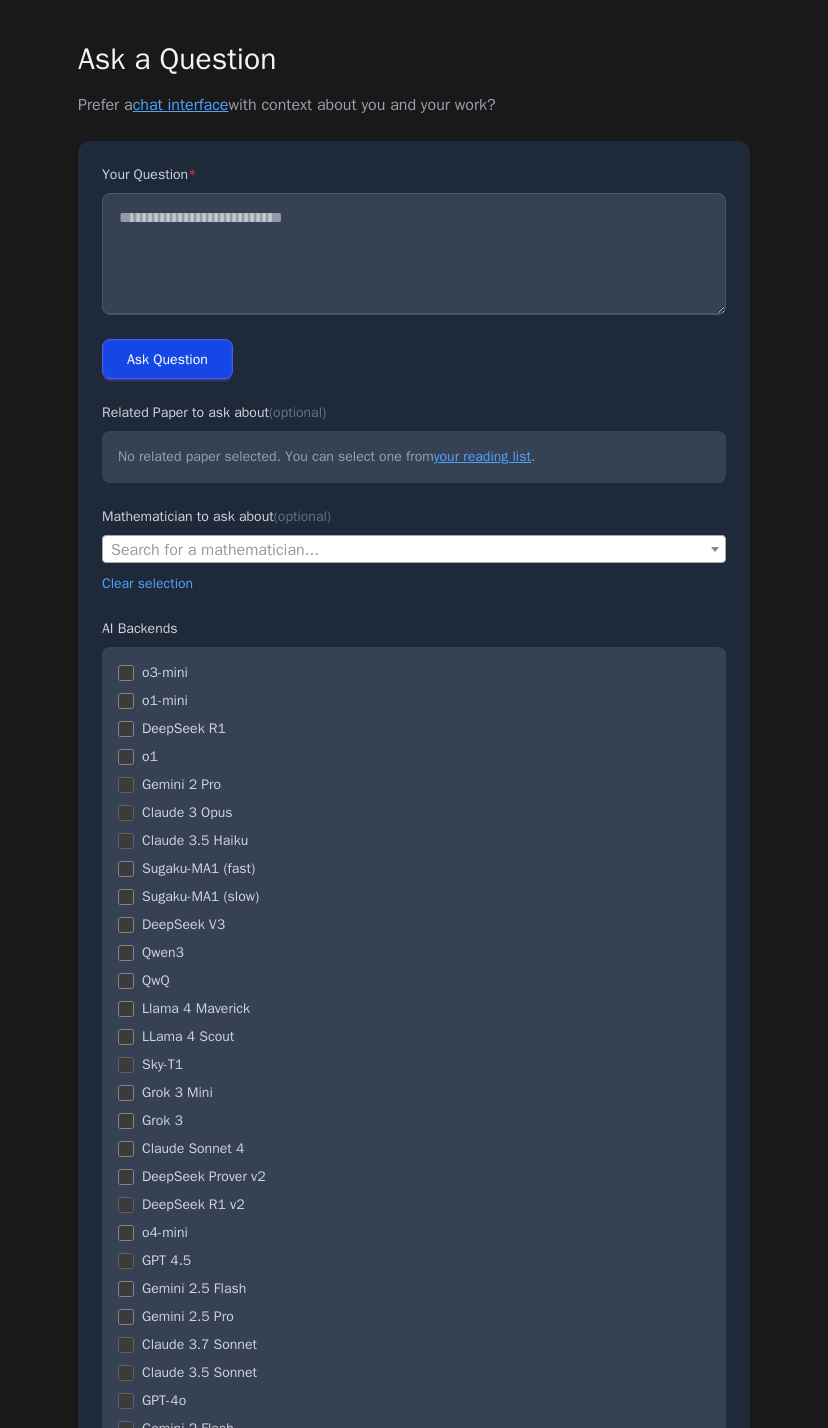 scroll, scrollTop: 0, scrollLeft: 0, axis: both 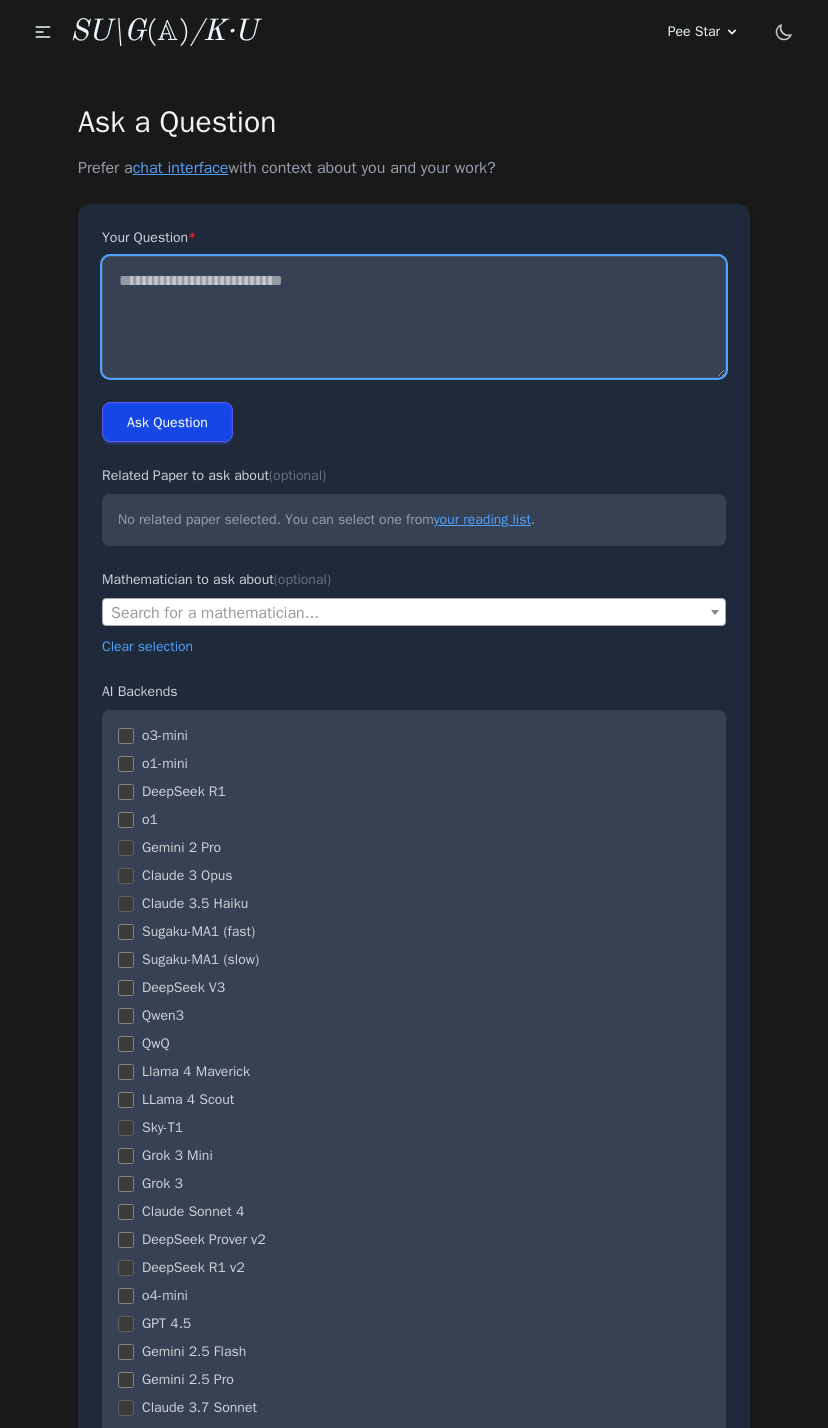 click on "Your Question  *" at bounding box center [414, 317] 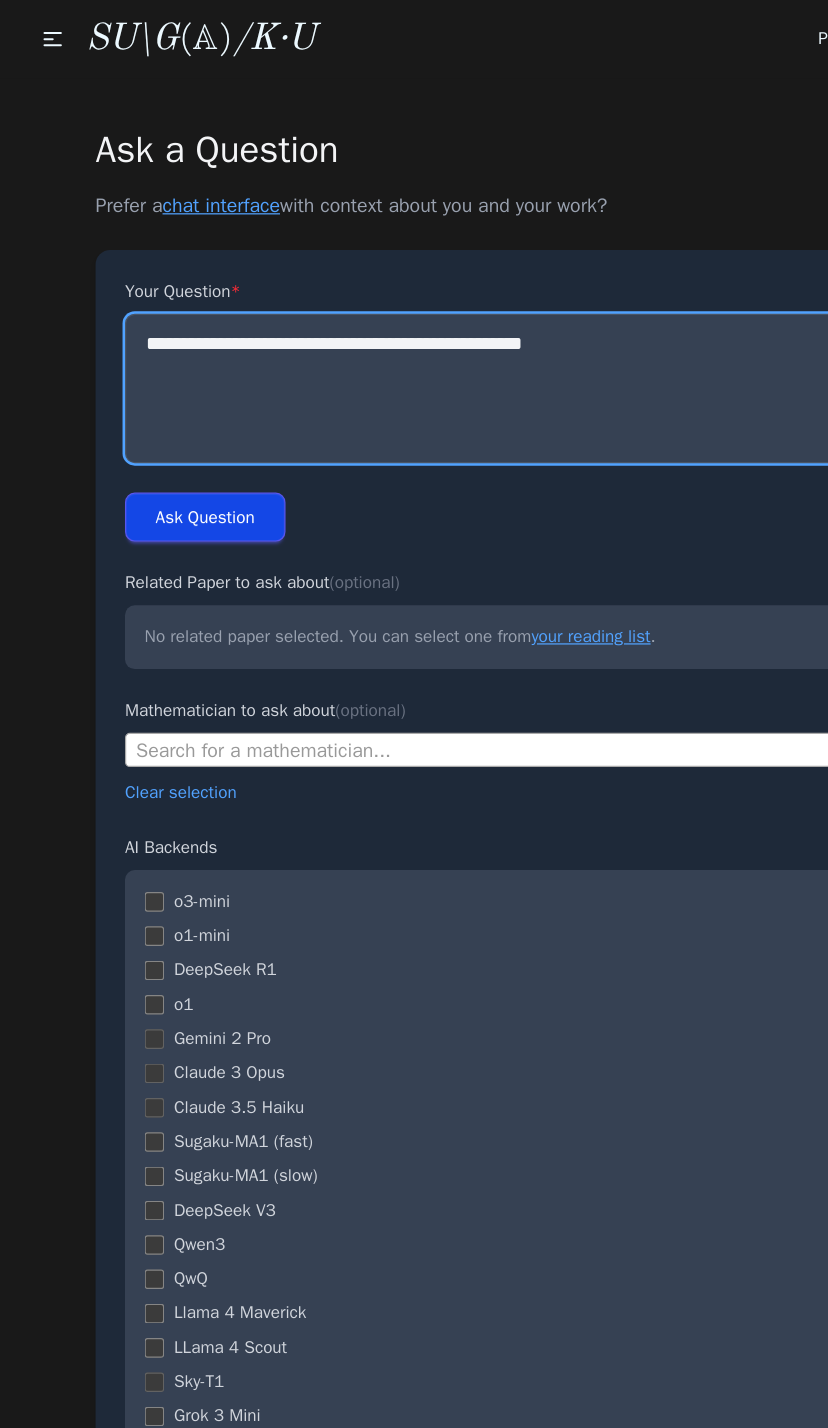 type on "**********" 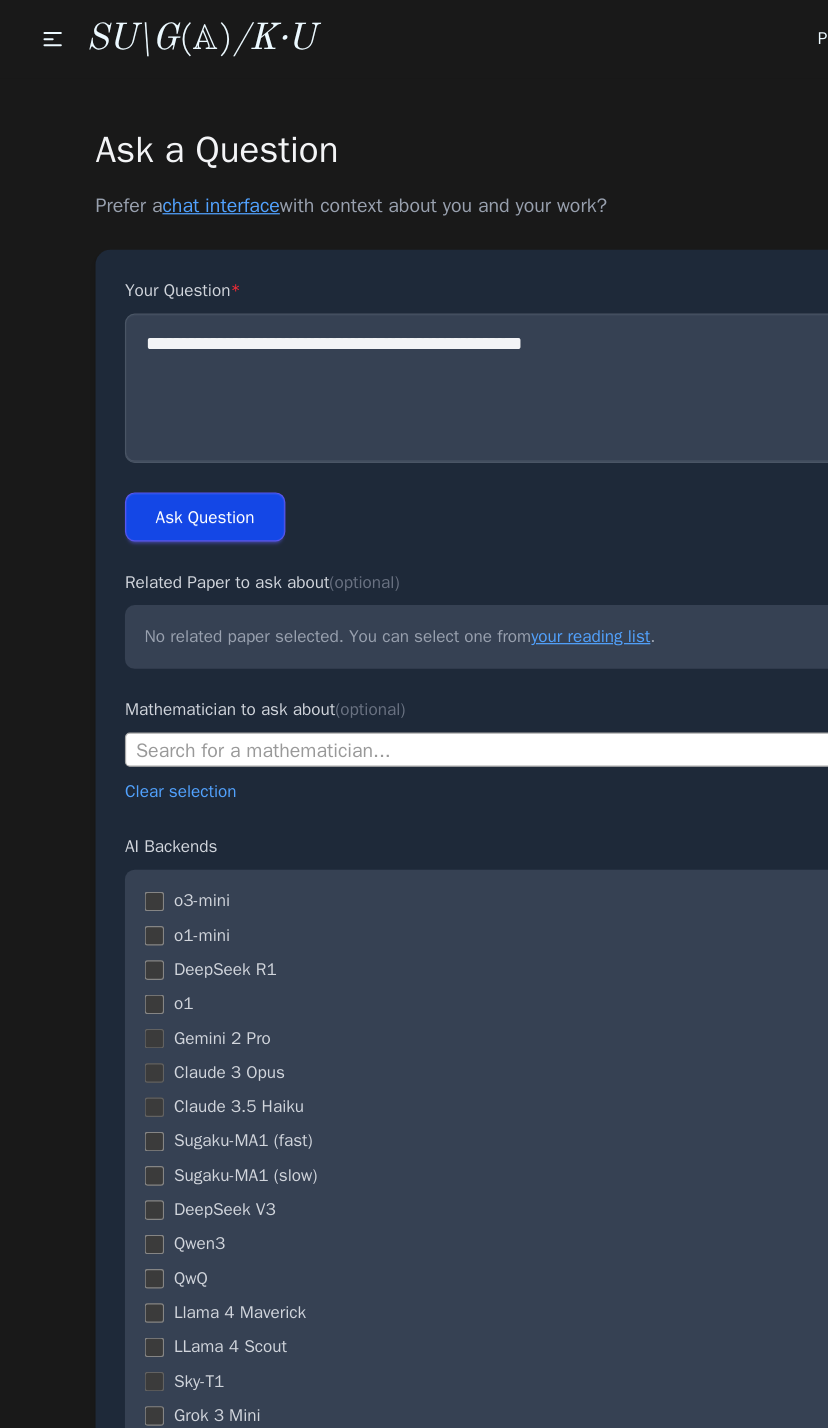 click on "Ask Question" at bounding box center (167, 422) 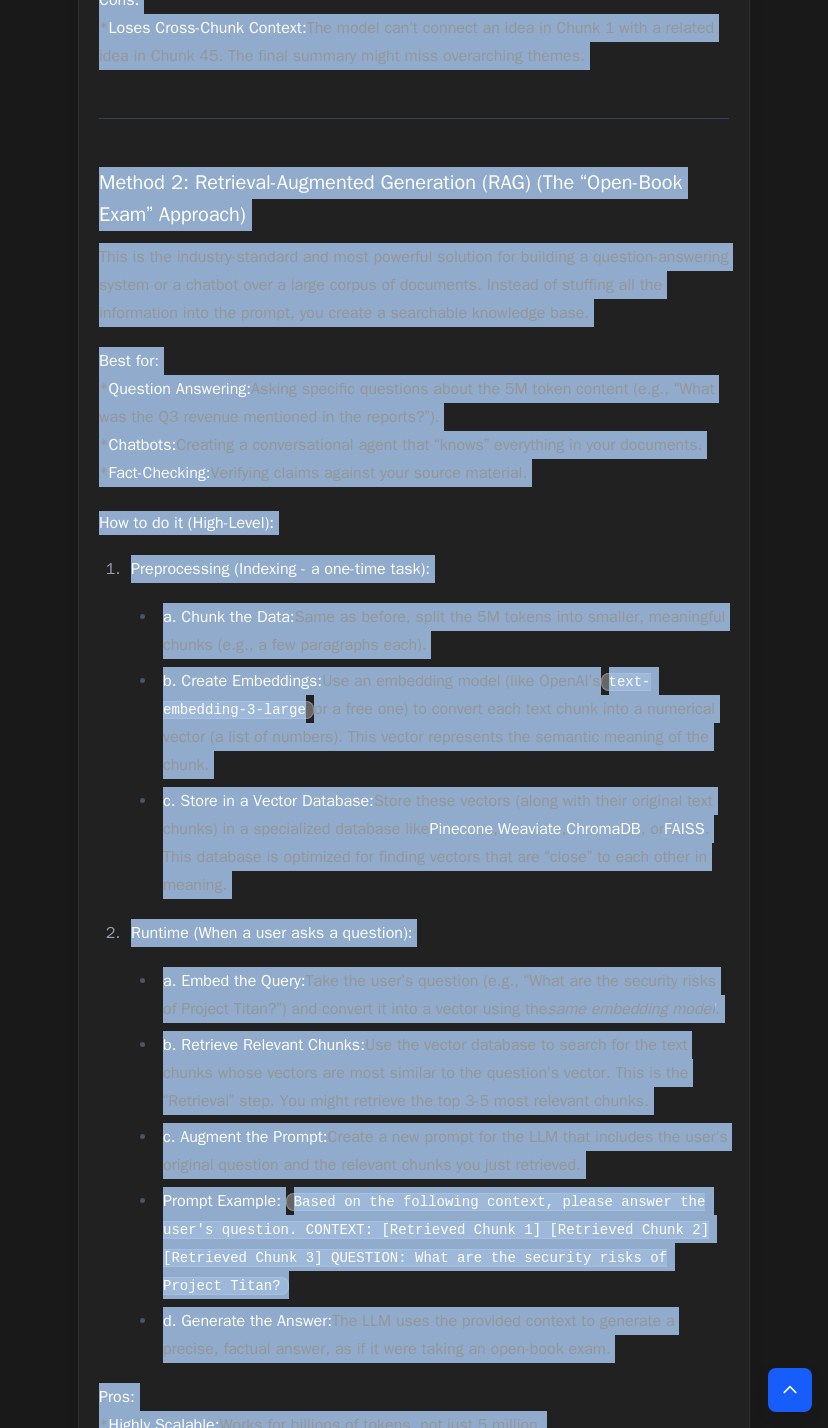 scroll, scrollTop: 0, scrollLeft: 0, axis: both 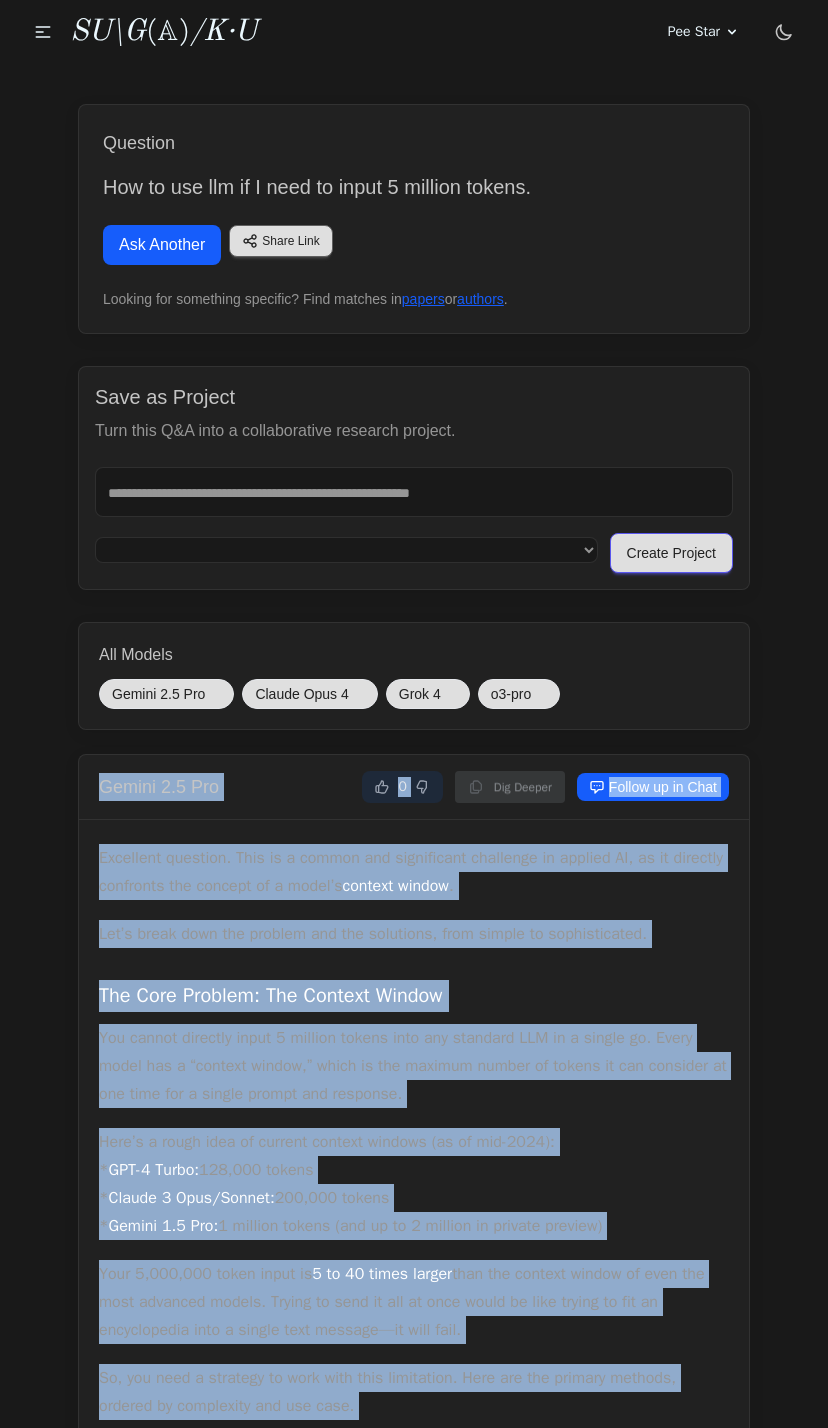 click on "Question
How to use llm if I need to input 5 million tokens.
Ask Another
Share Link
Copy link
Twitter
Facebook
LinkedIn
Email
Bluesky" at bounding box center (414, 219) 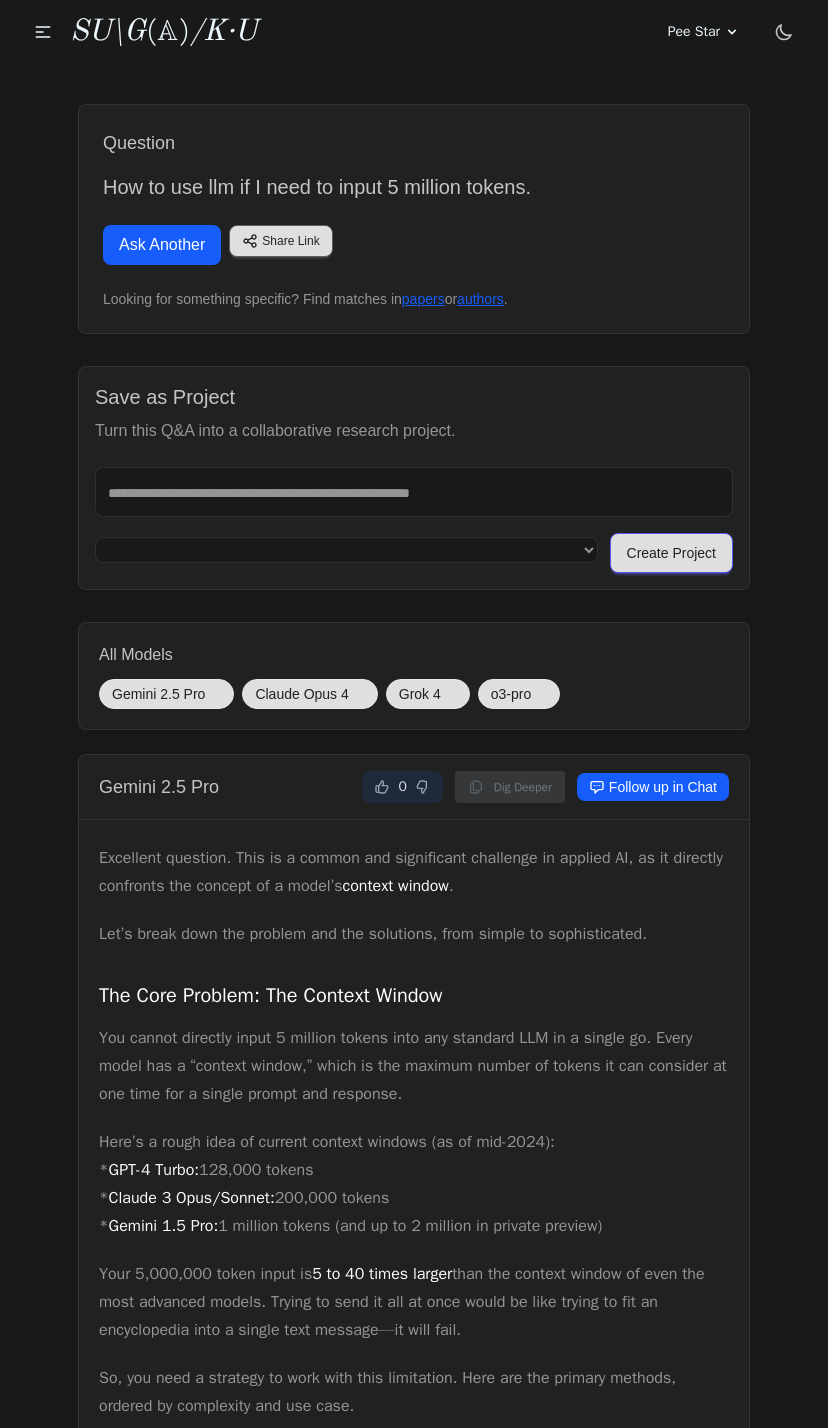 click on "Ask Another" at bounding box center (162, 245) 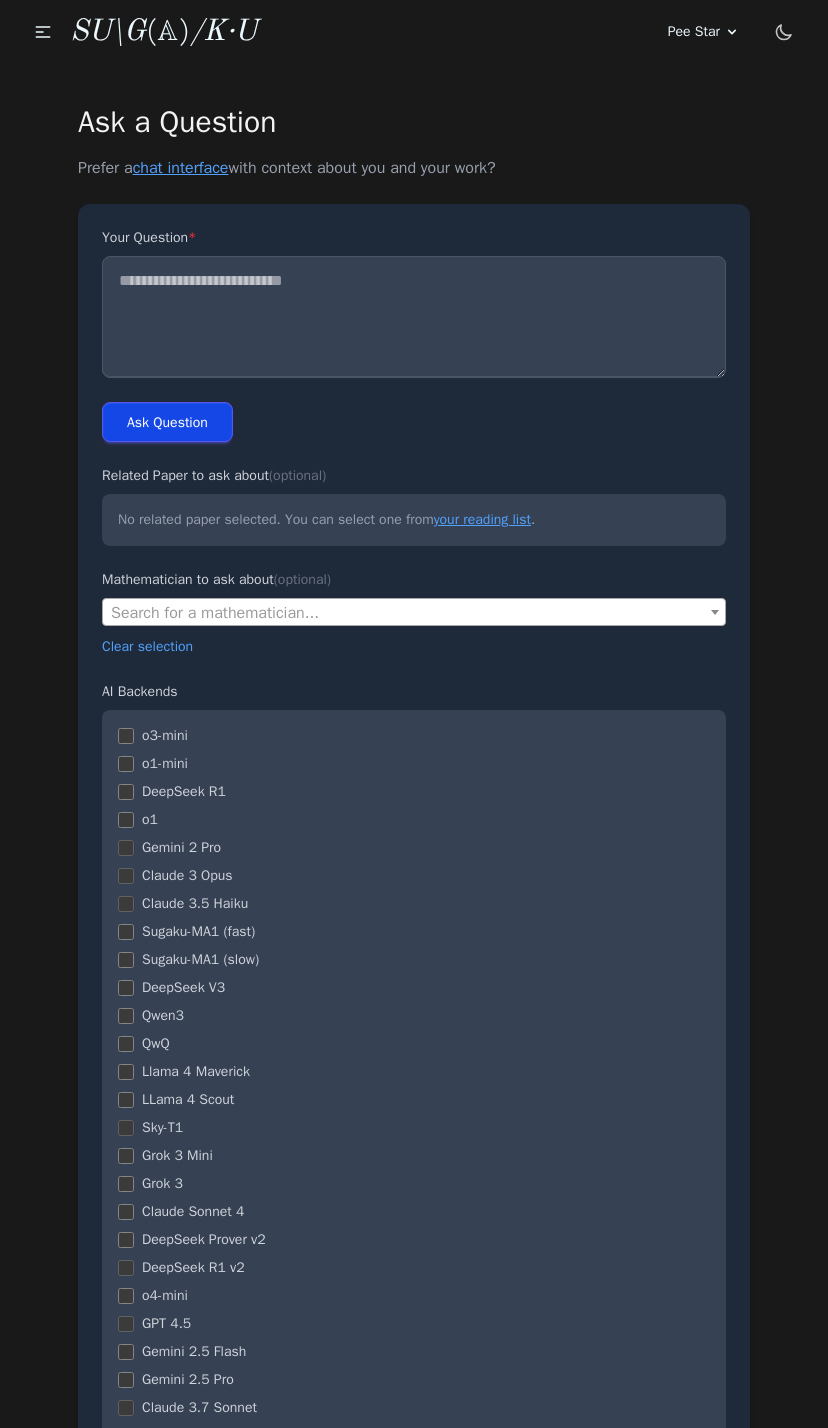 scroll, scrollTop: 0, scrollLeft: 0, axis: both 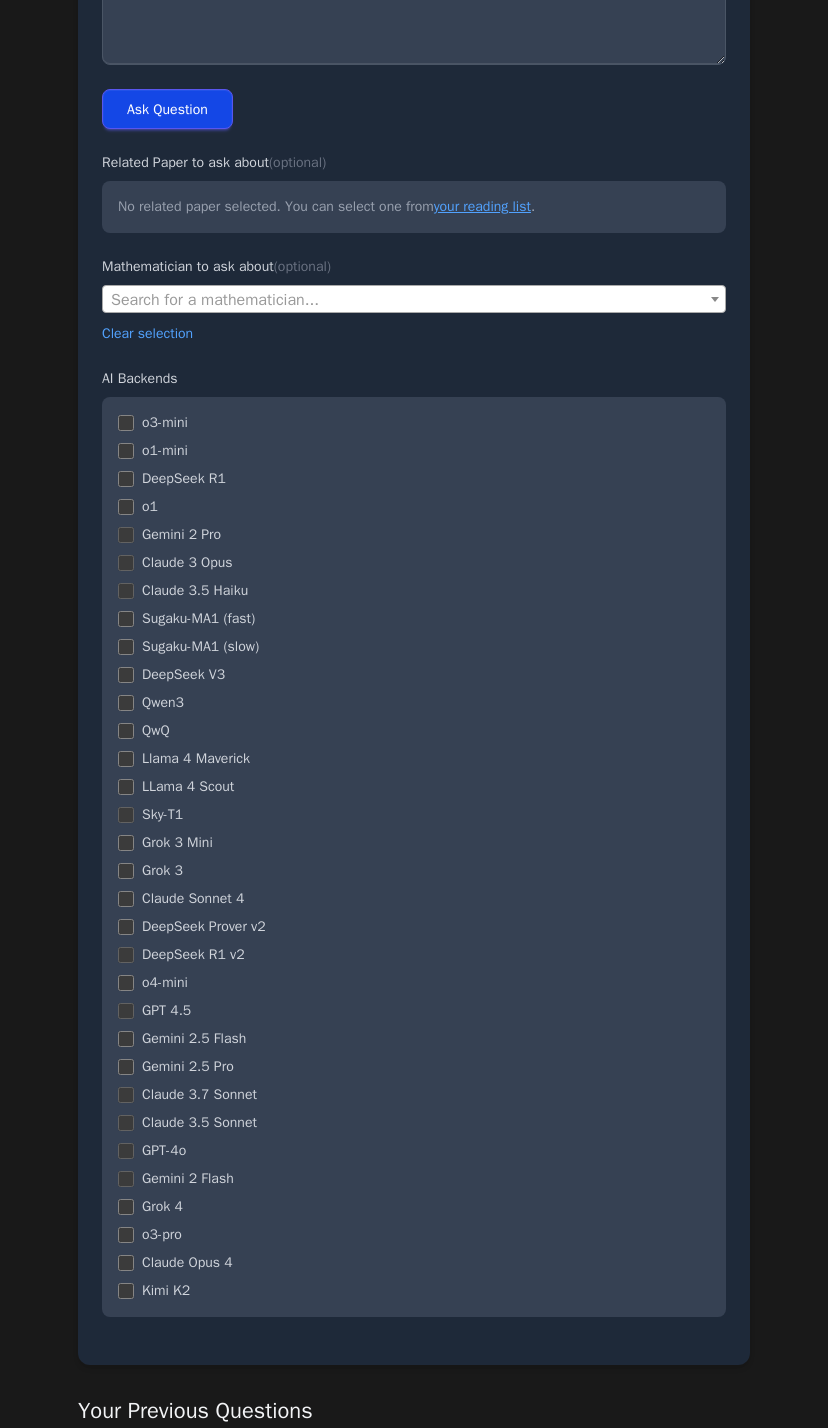 click on "o3-mini
o1-mini
DeepSeek R1
o1
Gemini 2 Pro
Claude 3 Opus" at bounding box center (414, 857) 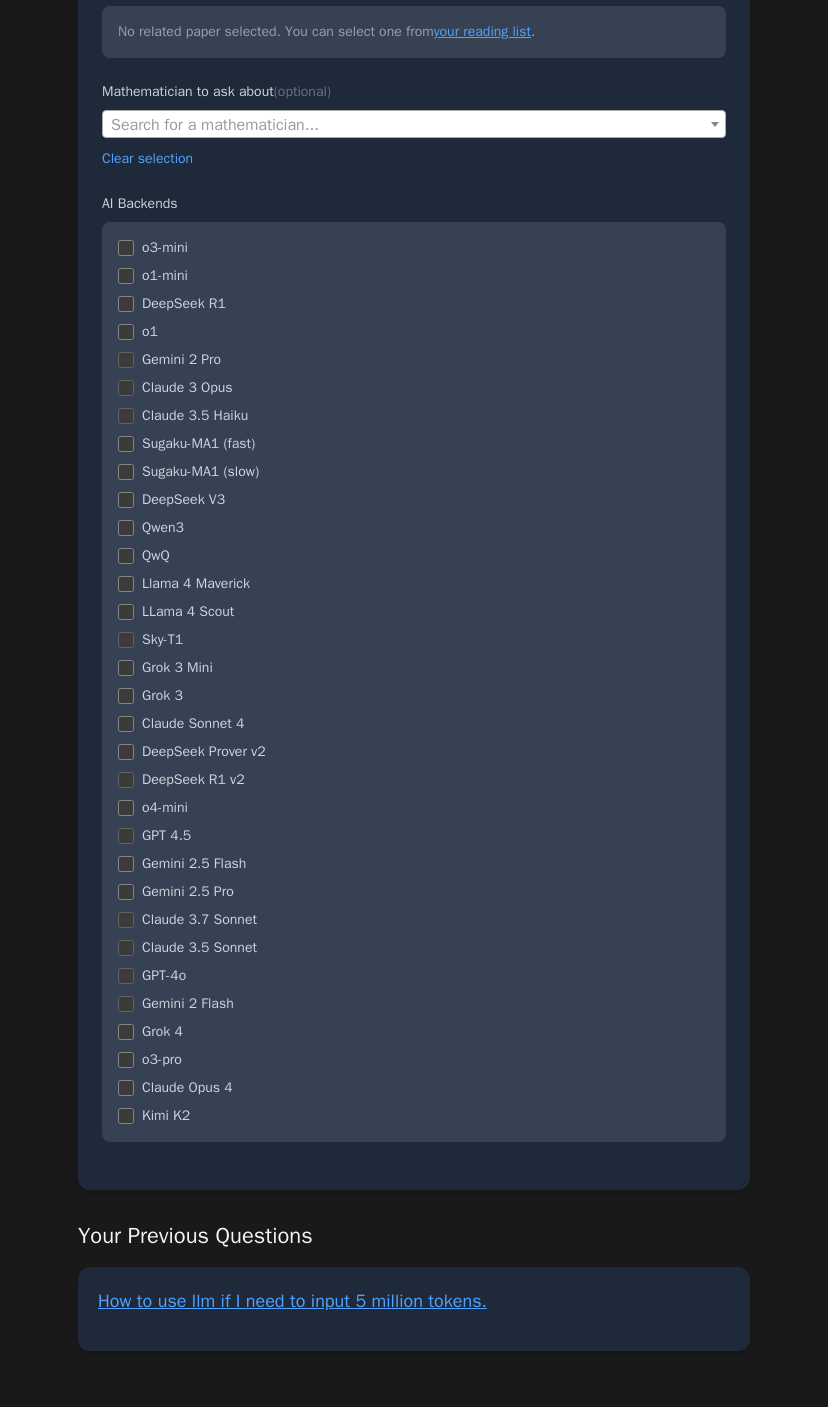 scroll, scrollTop: 525, scrollLeft: 0, axis: vertical 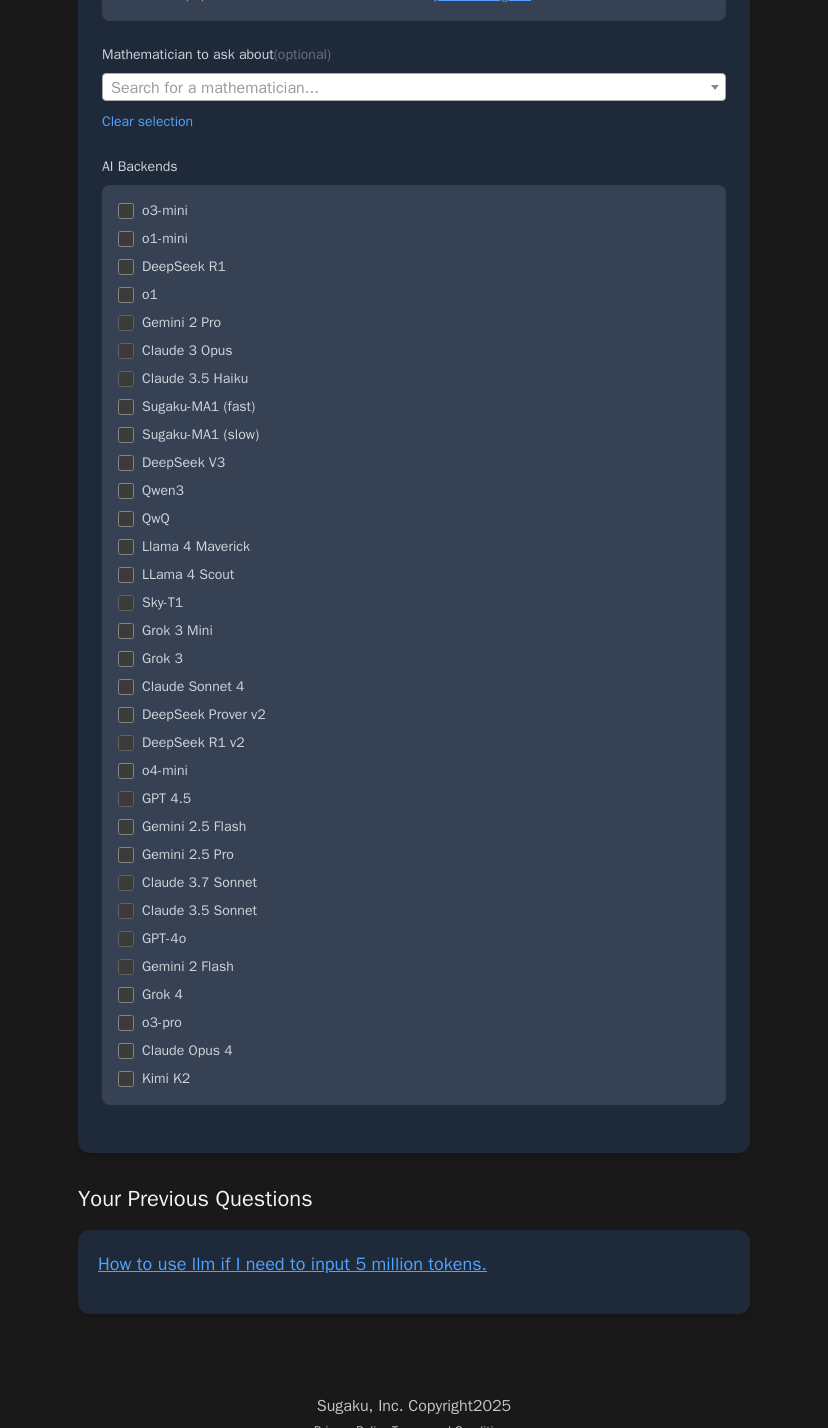 click on "o3-mini
o1-mini
DeepSeek R1
o1
Gemini 2 Pro
Claude 3 Opus" at bounding box center [414, 645] 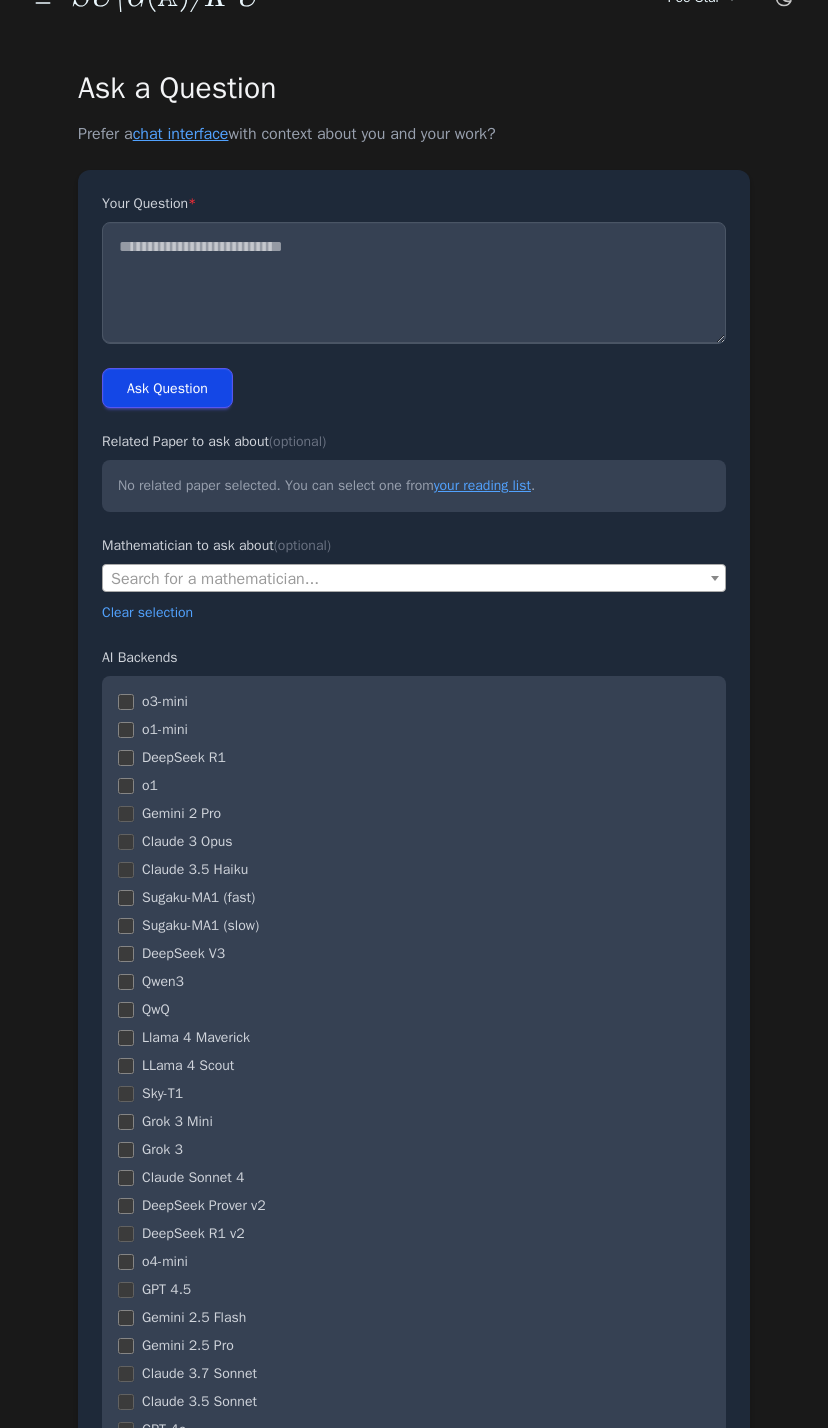 scroll, scrollTop: 35, scrollLeft: 0, axis: vertical 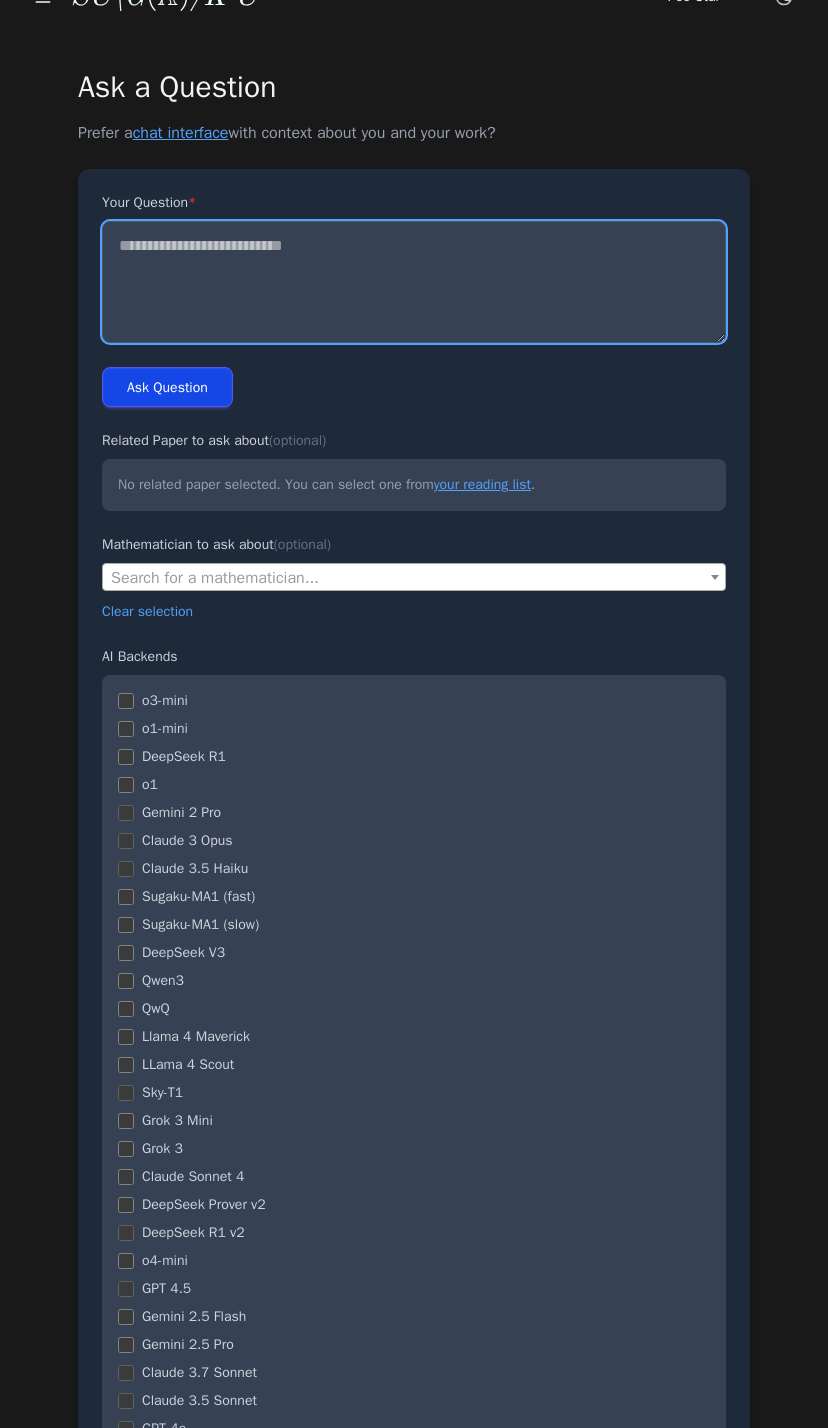 click on "Your Question  *" at bounding box center [414, 282] 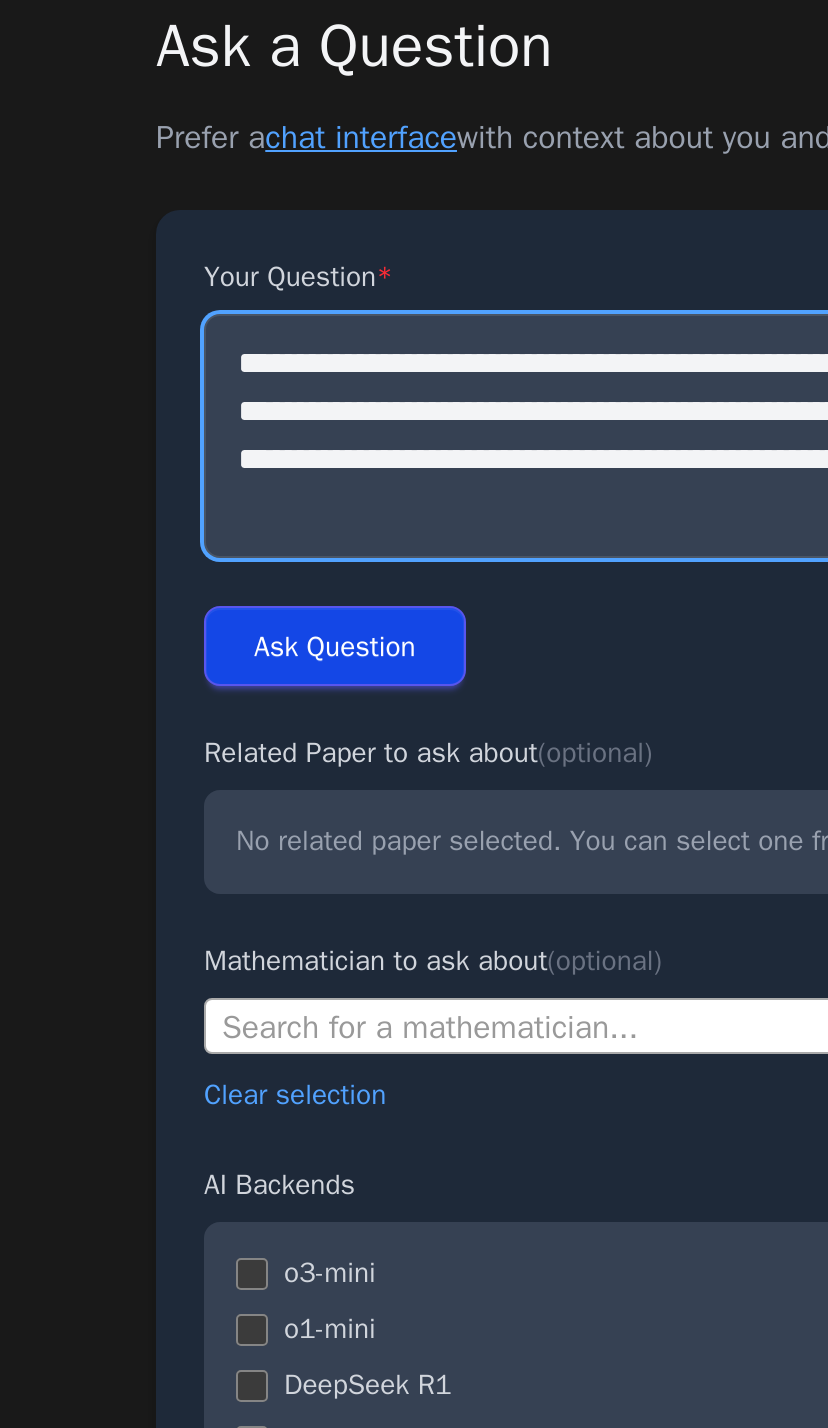 type on "**********" 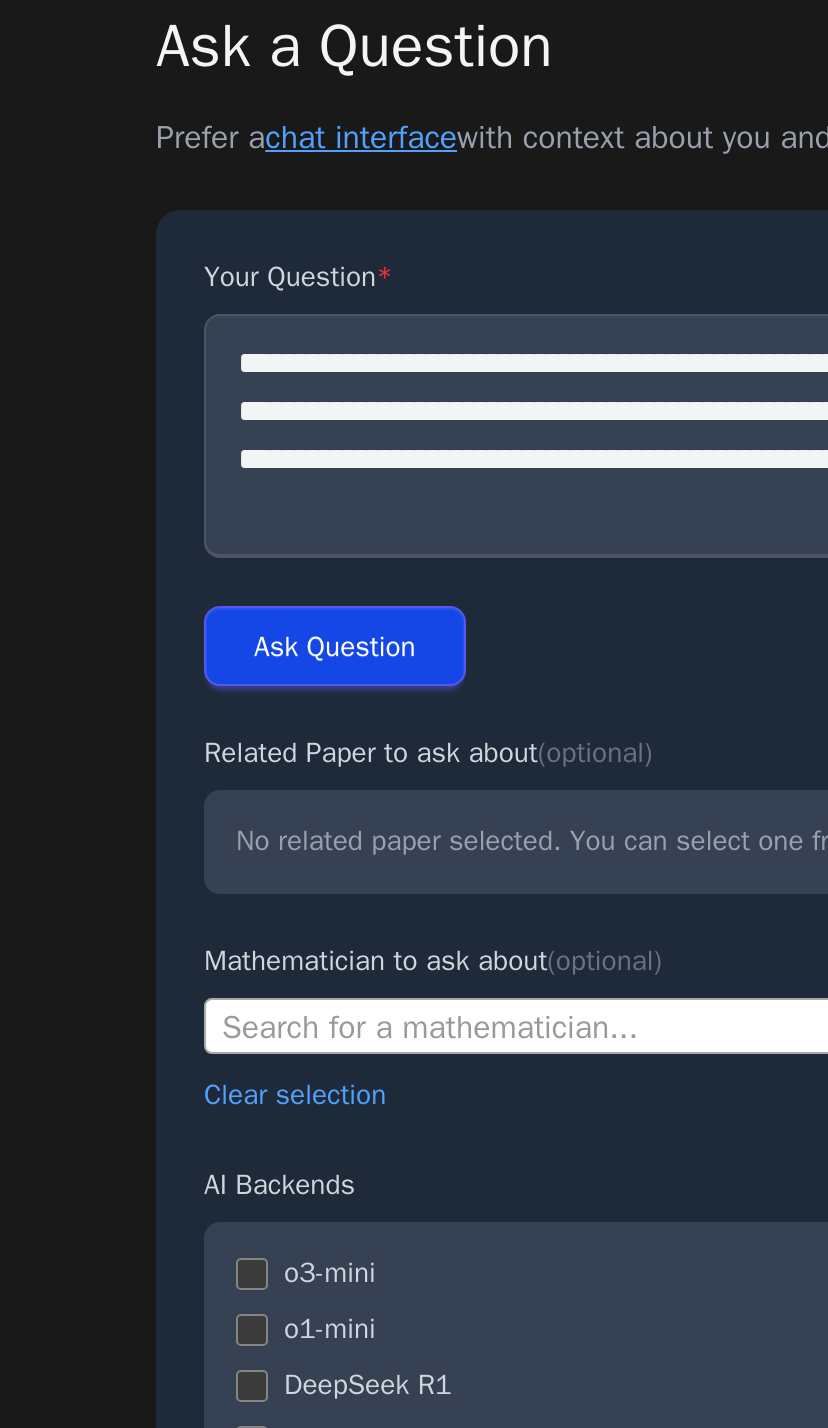 click on "Ask Question" at bounding box center [167, 387] 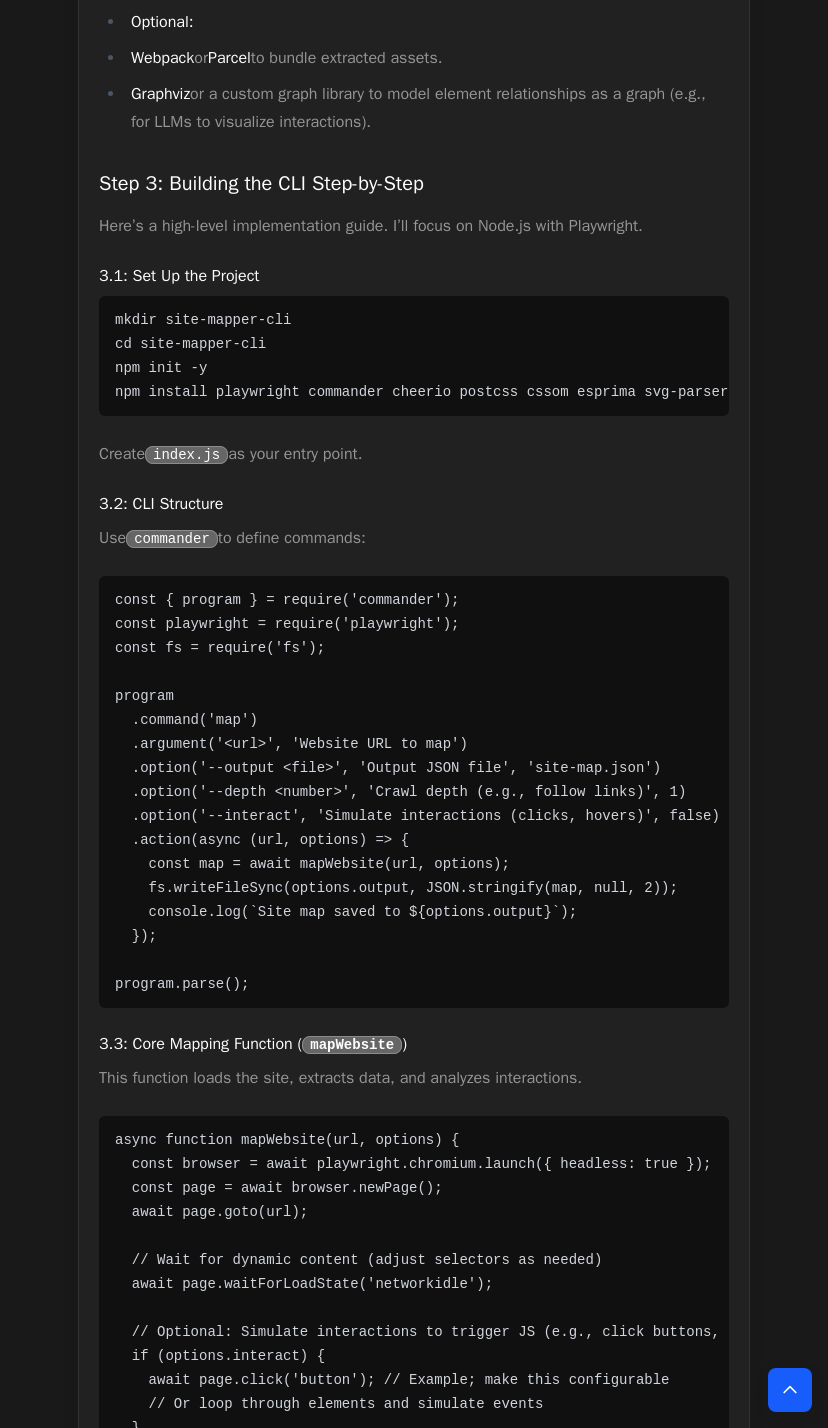 scroll, scrollTop: 13101, scrollLeft: 0, axis: vertical 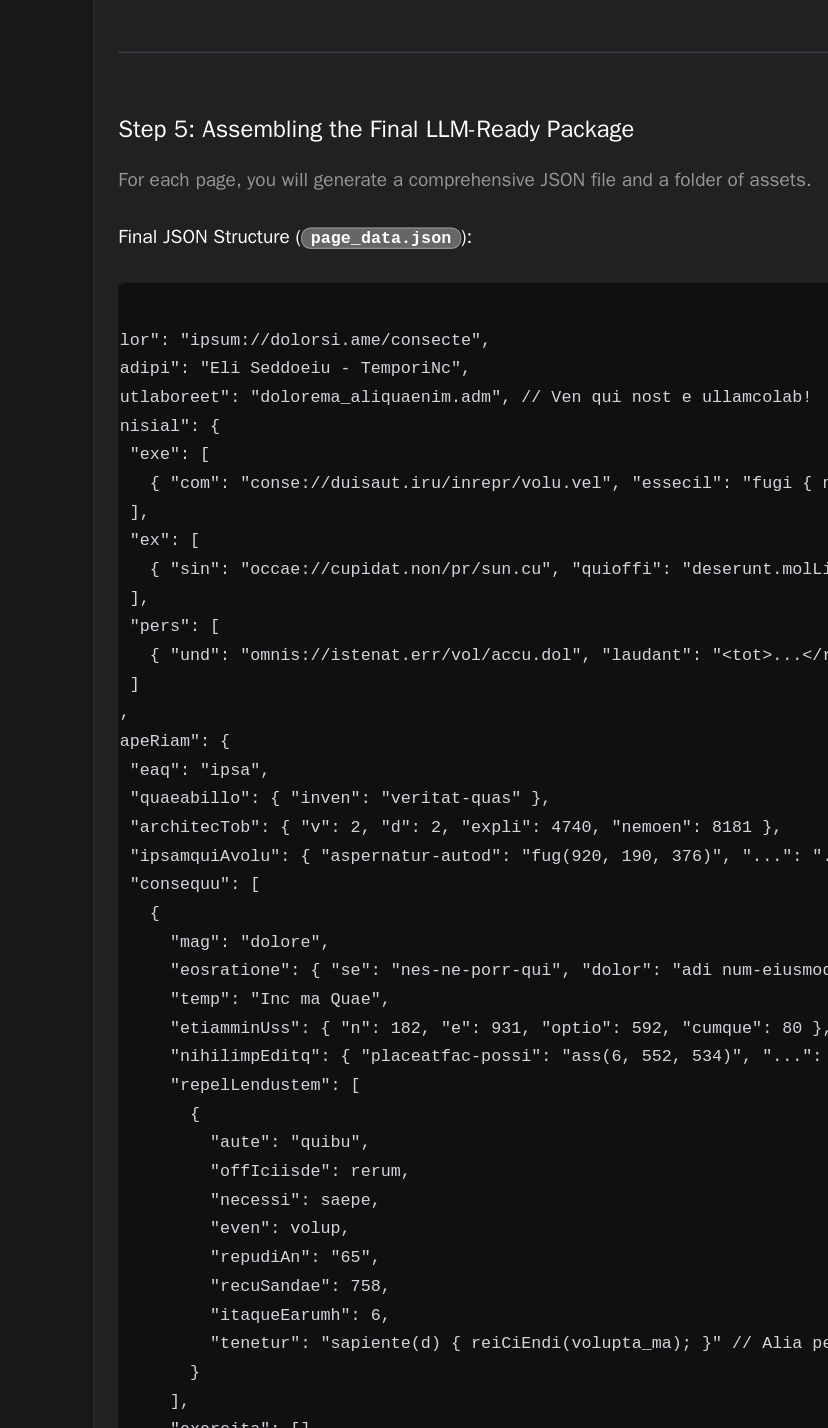click at bounding box center (503, 1021) 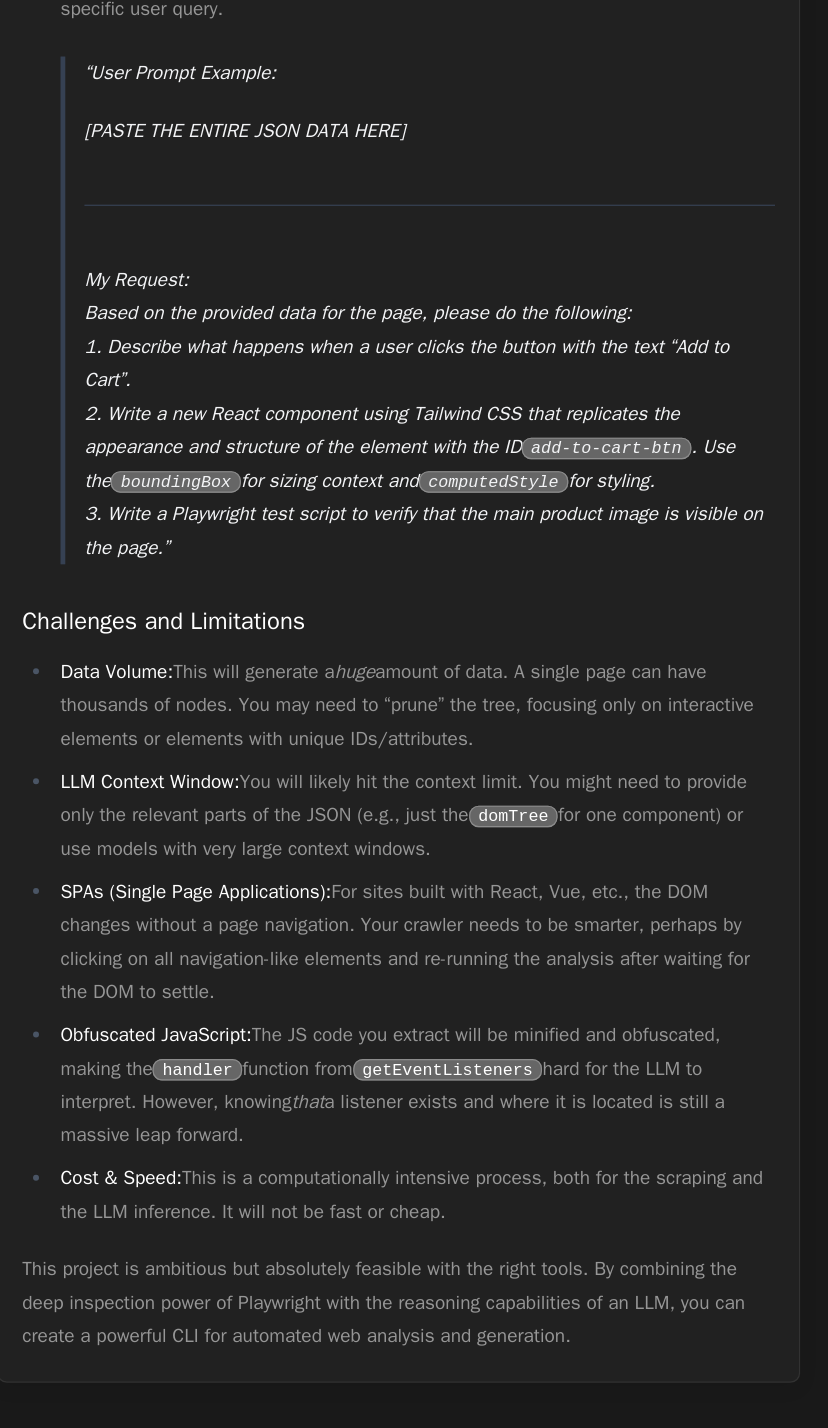 scroll, scrollTop: 33196, scrollLeft: 0, axis: vertical 